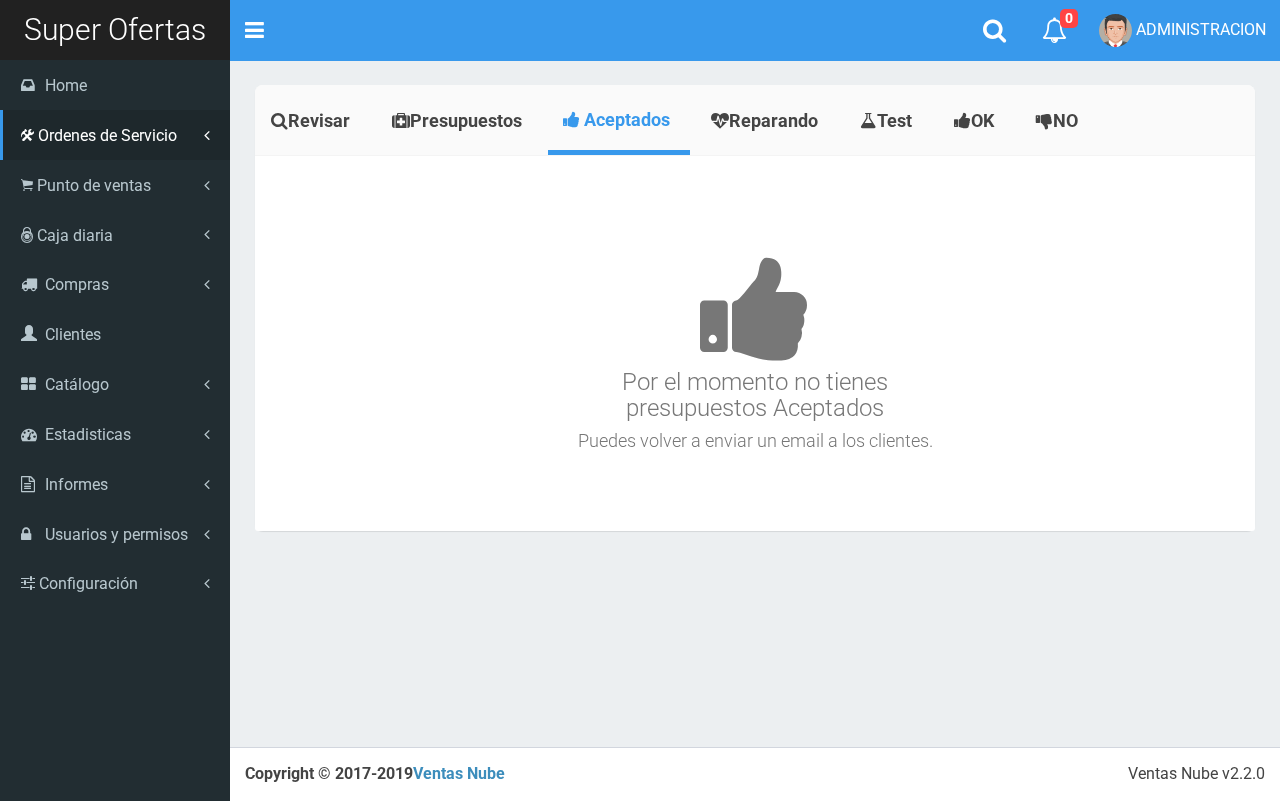 scroll, scrollTop: 0, scrollLeft: 0, axis: both 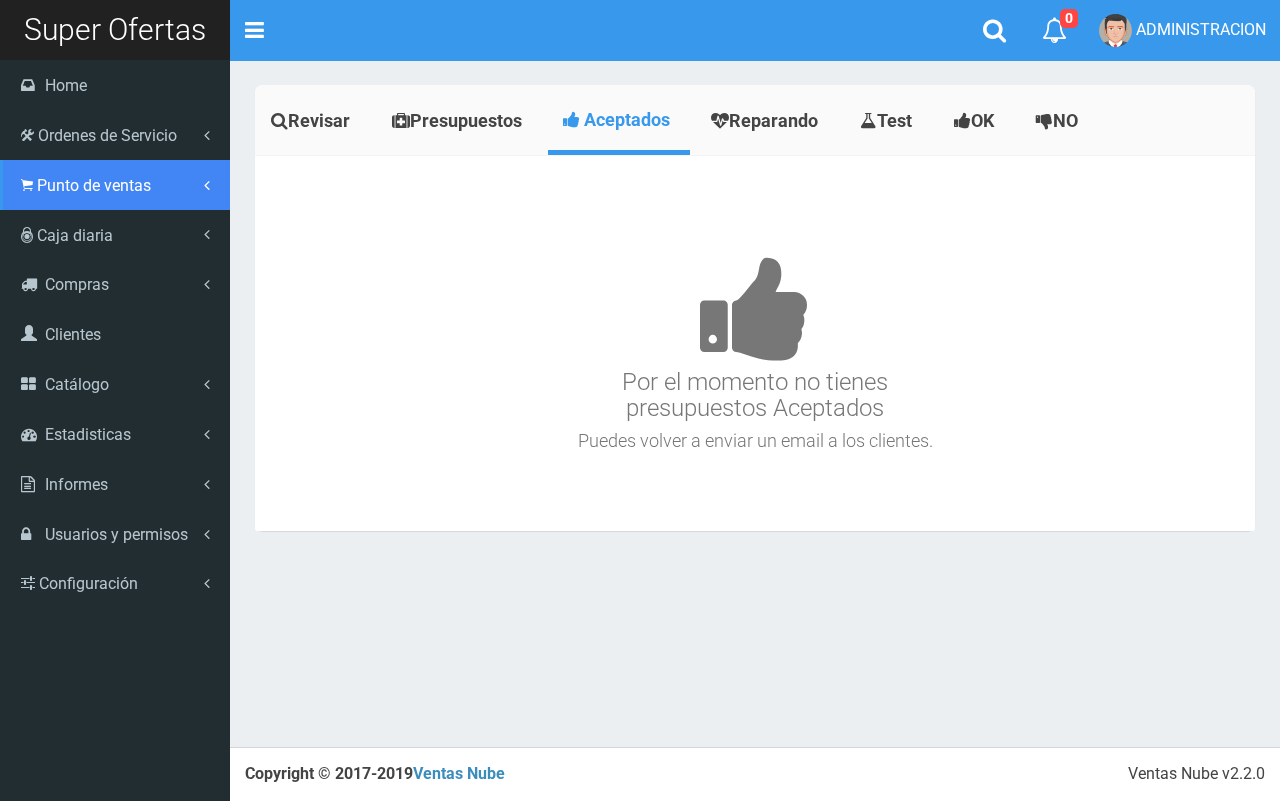 click on "Punto de ventas" at bounding box center [94, 185] 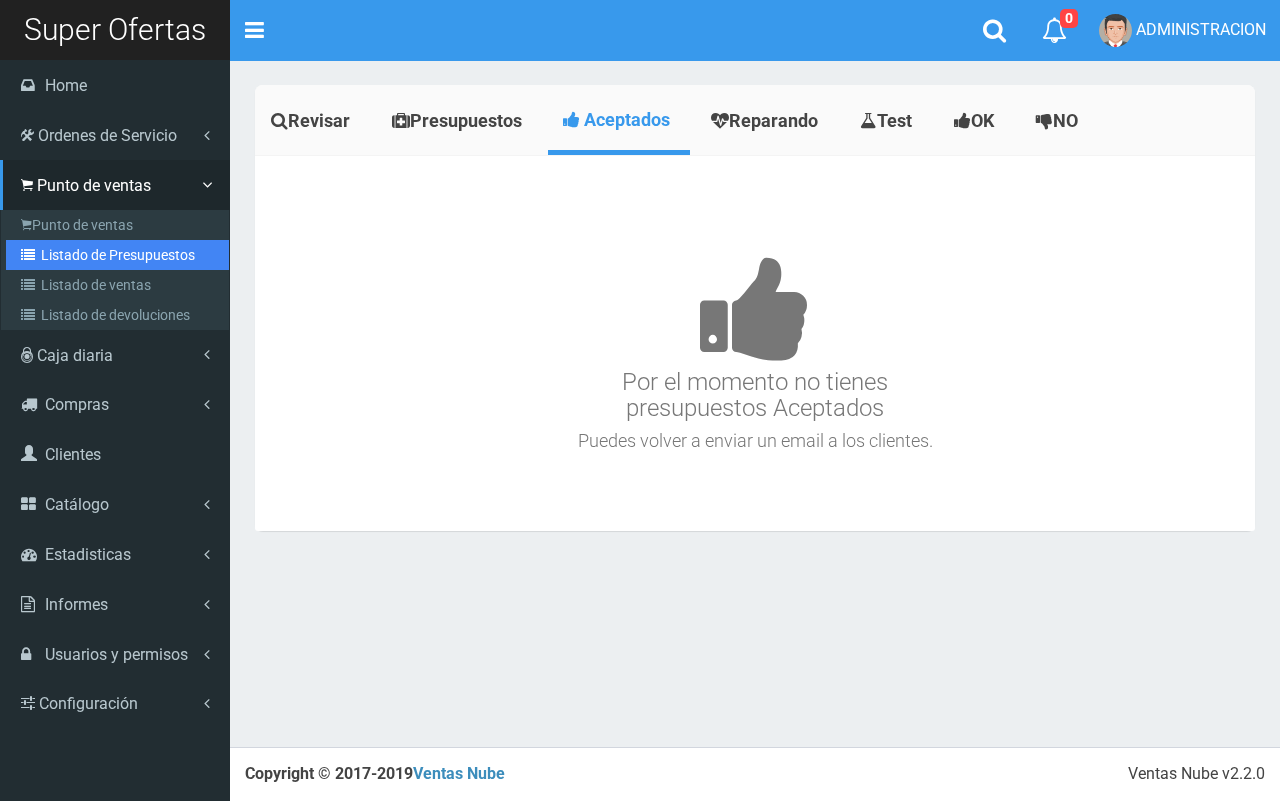 click on "Listado de Presupuestos" at bounding box center [117, 255] 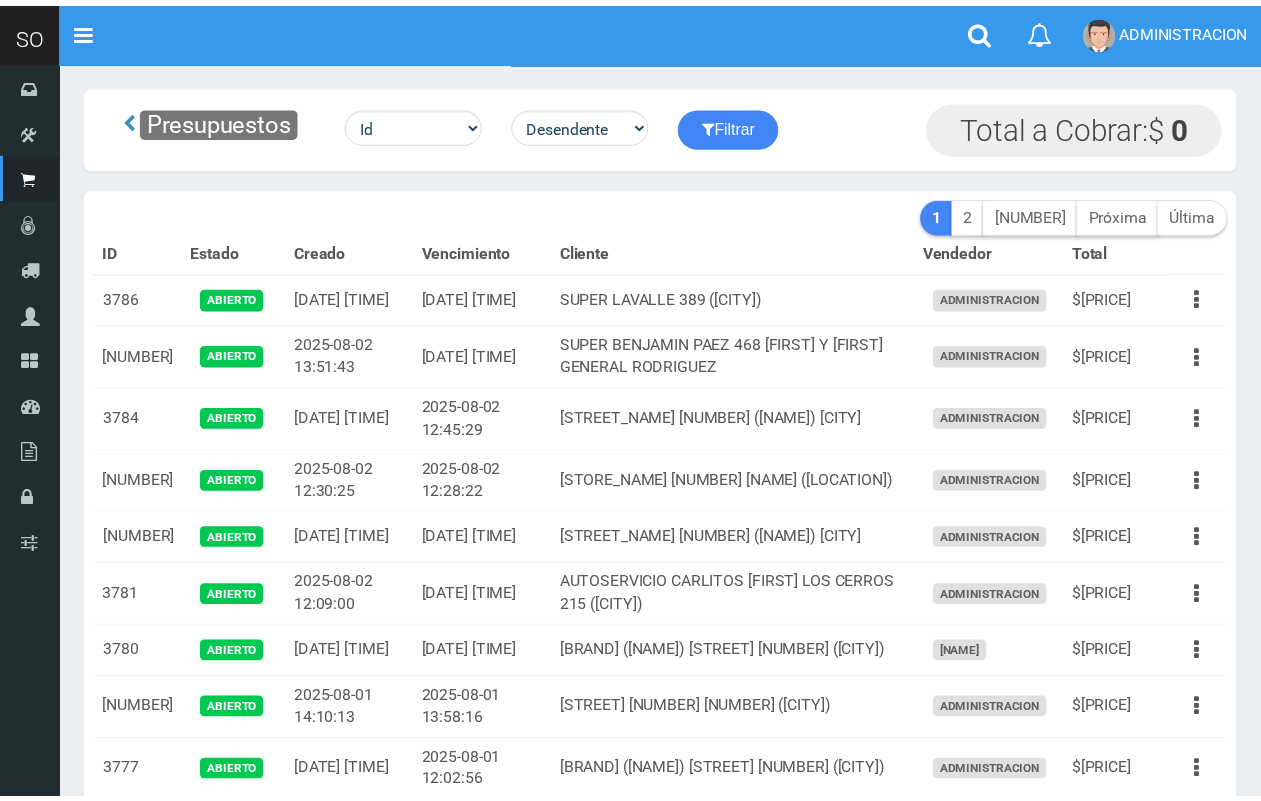 scroll, scrollTop: 0, scrollLeft: 0, axis: both 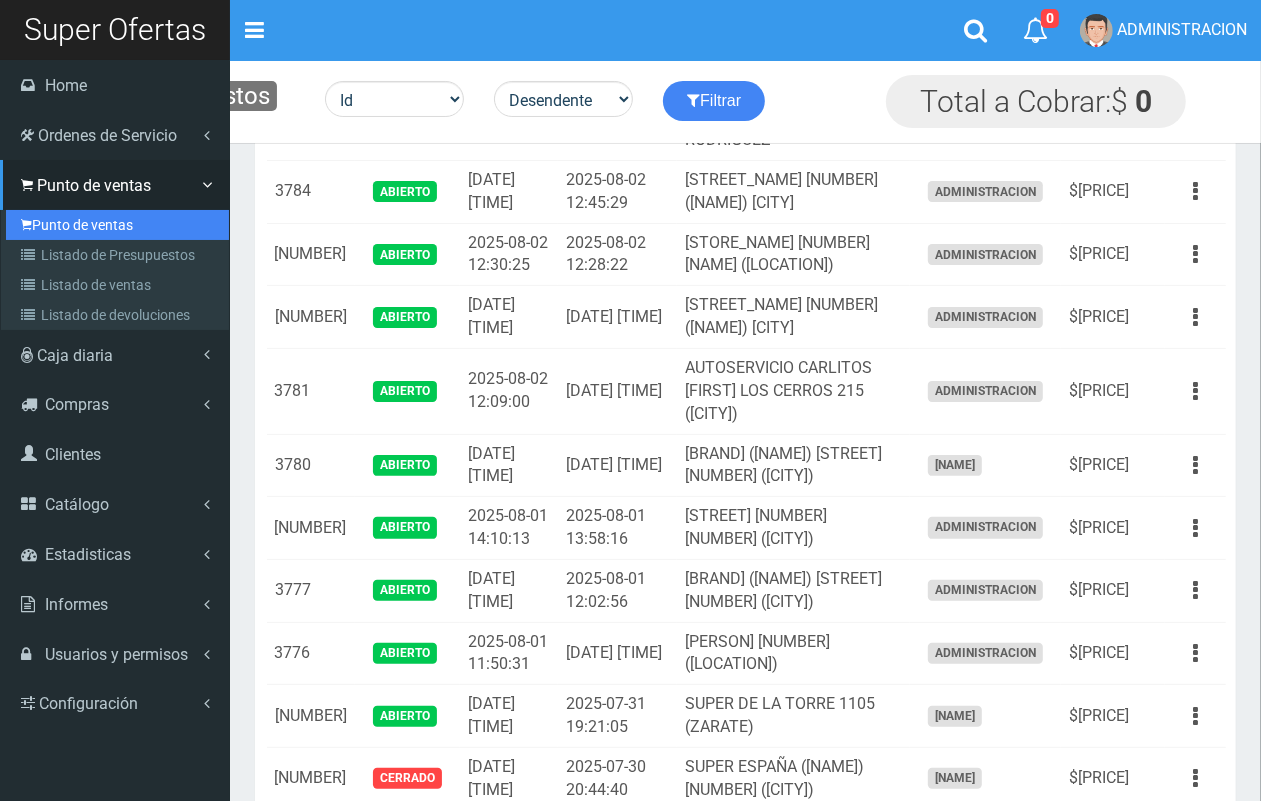 click on "Punto de ventas" at bounding box center (117, 225) 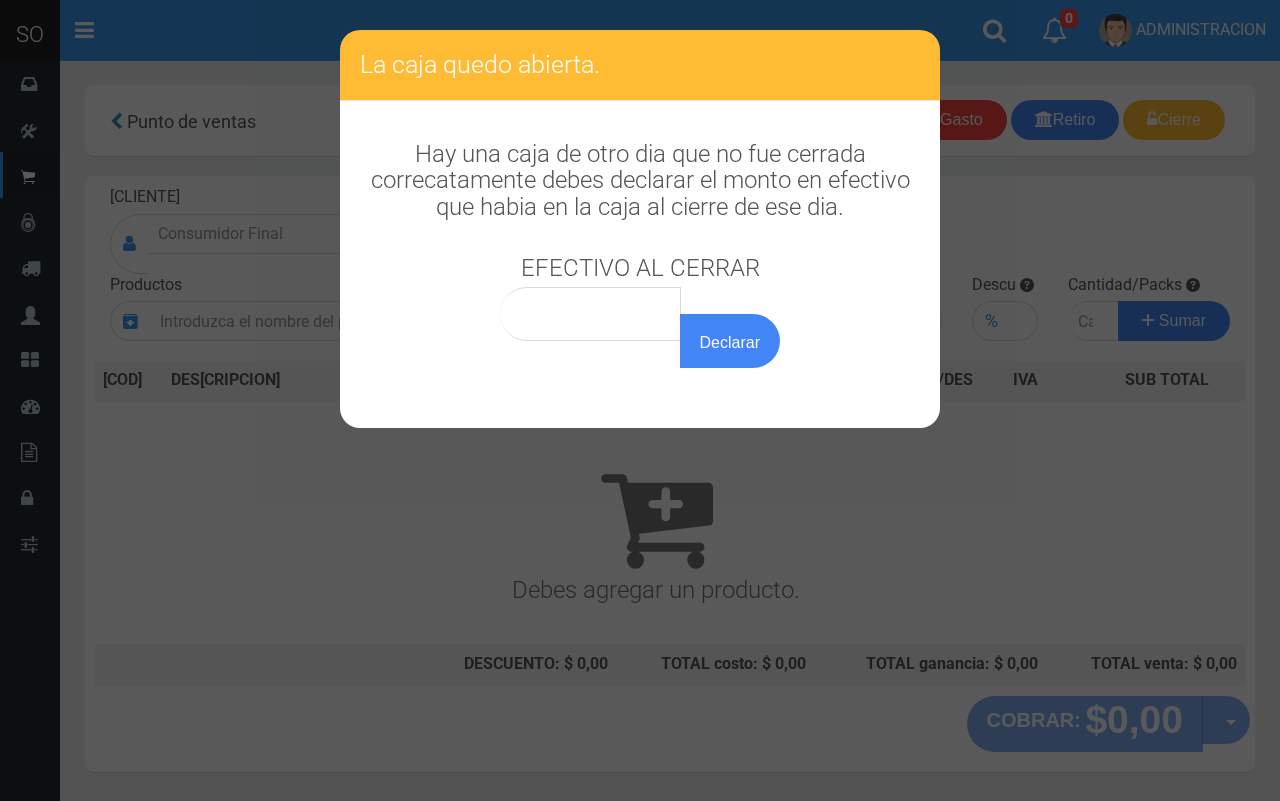 scroll, scrollTop: 0, scrollLeft: 0, axis: both 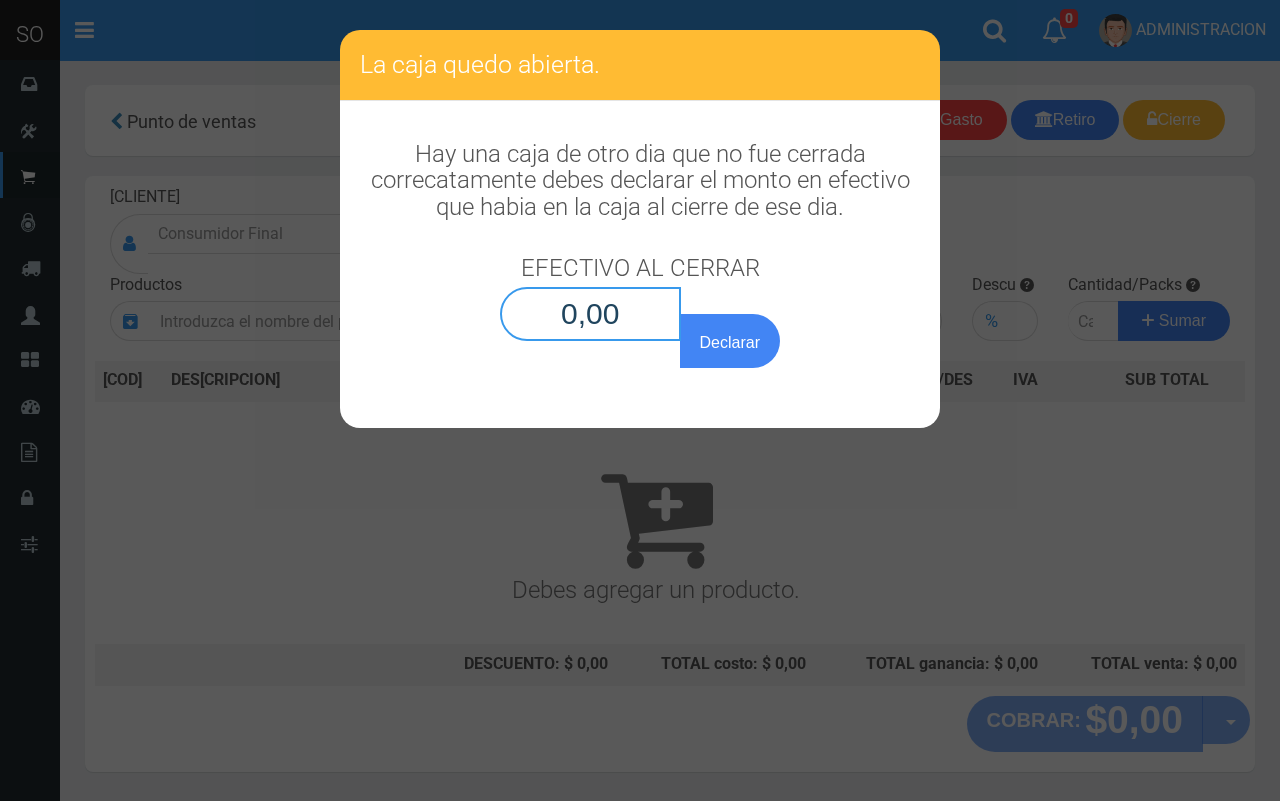 click on "0,00" at bounding box center (590, 314) 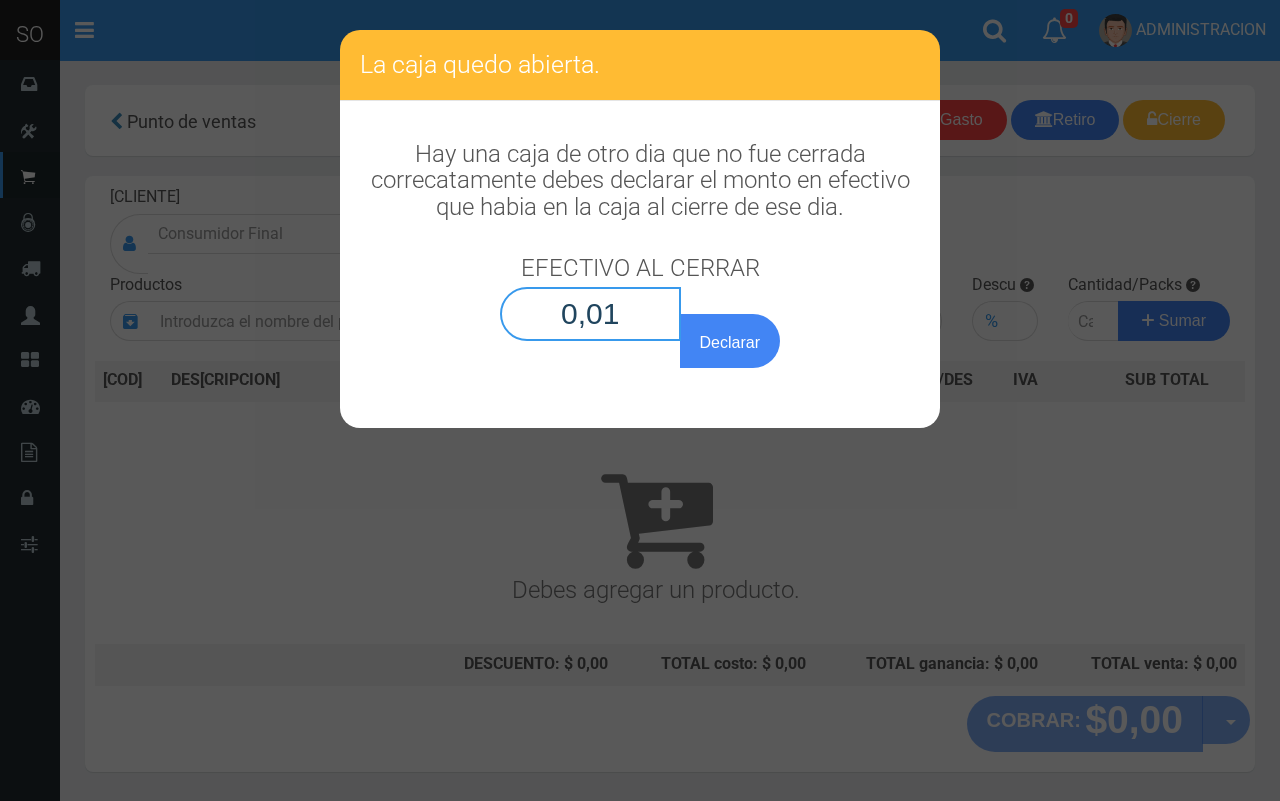 click on "Declarar" at bounding box center (730, 341) 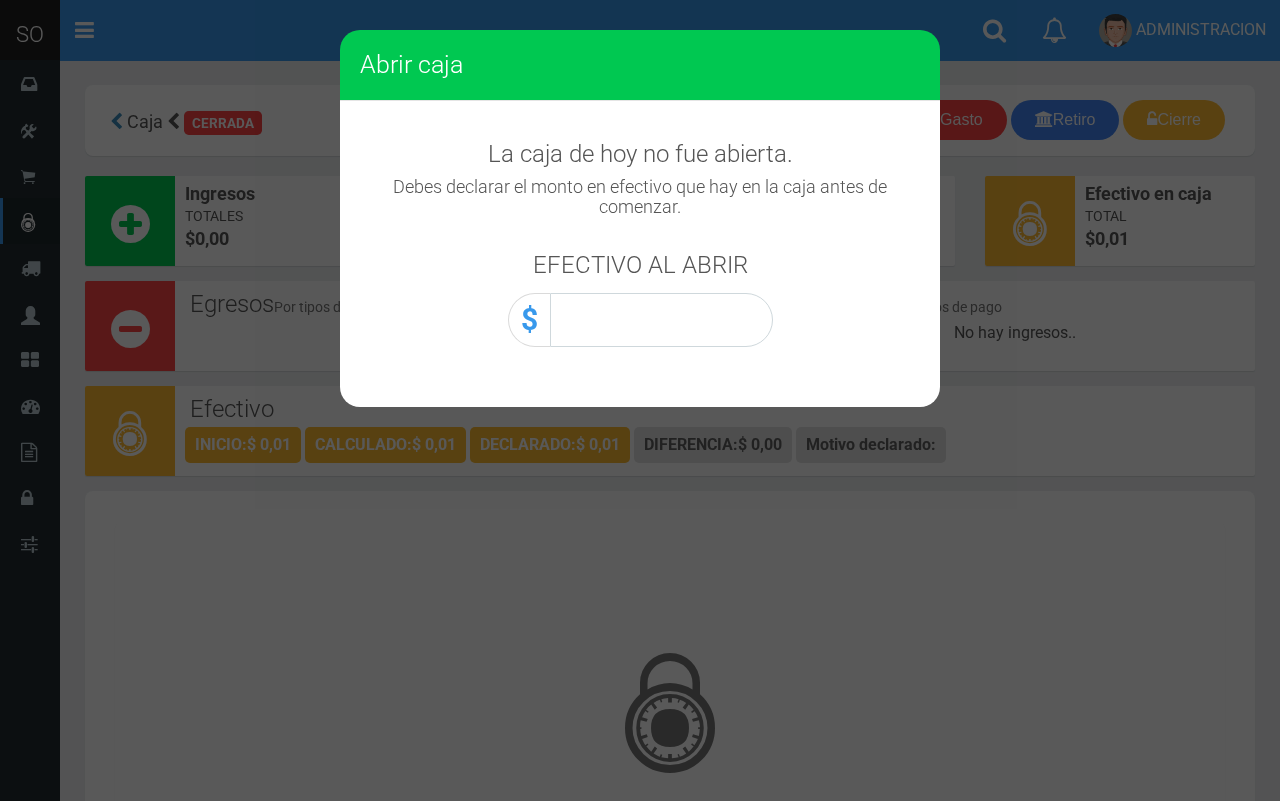 scroll, scrollTop: 0, scrollLeft: 0, axis: both 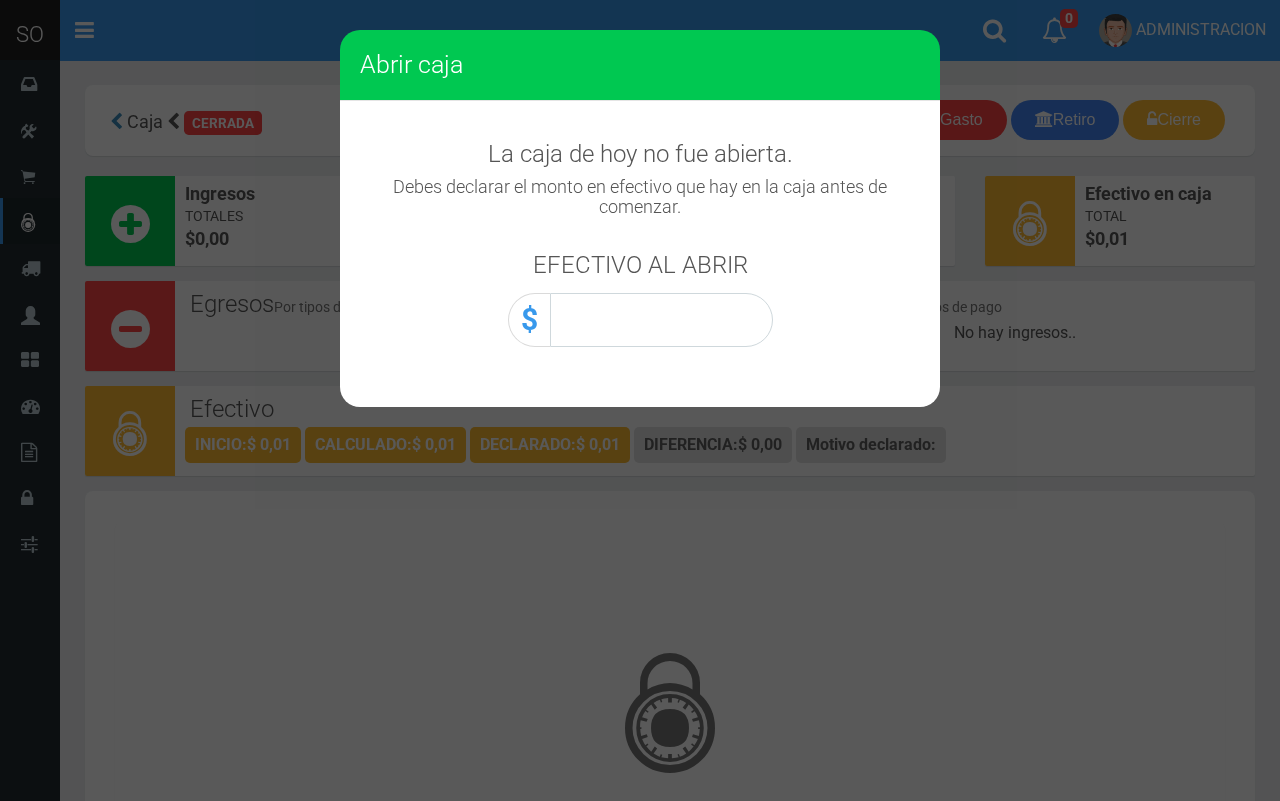 drag, startPoint x: 816, startPoint y: 357, endPoint x: 790, endPoint y: 346, distance: 28.231188 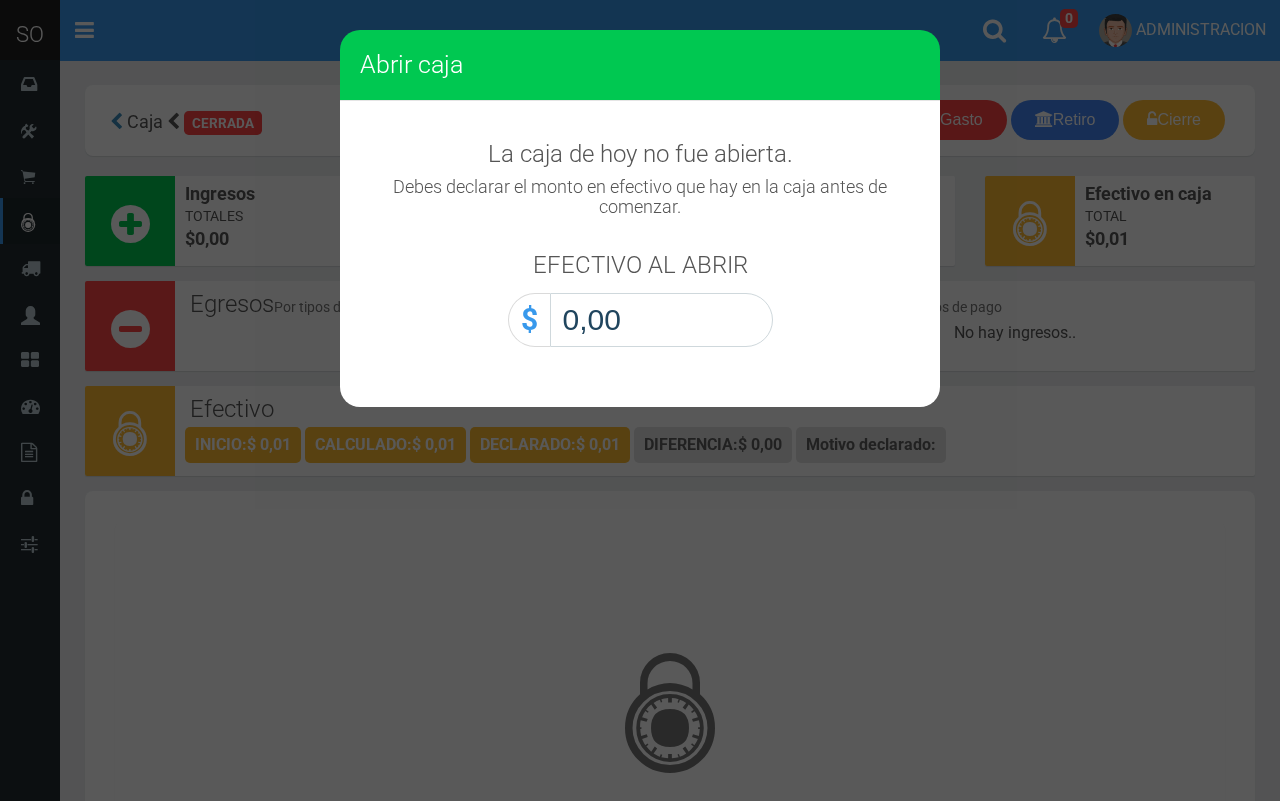 click on "0,00" at bounding box center (661, 320) 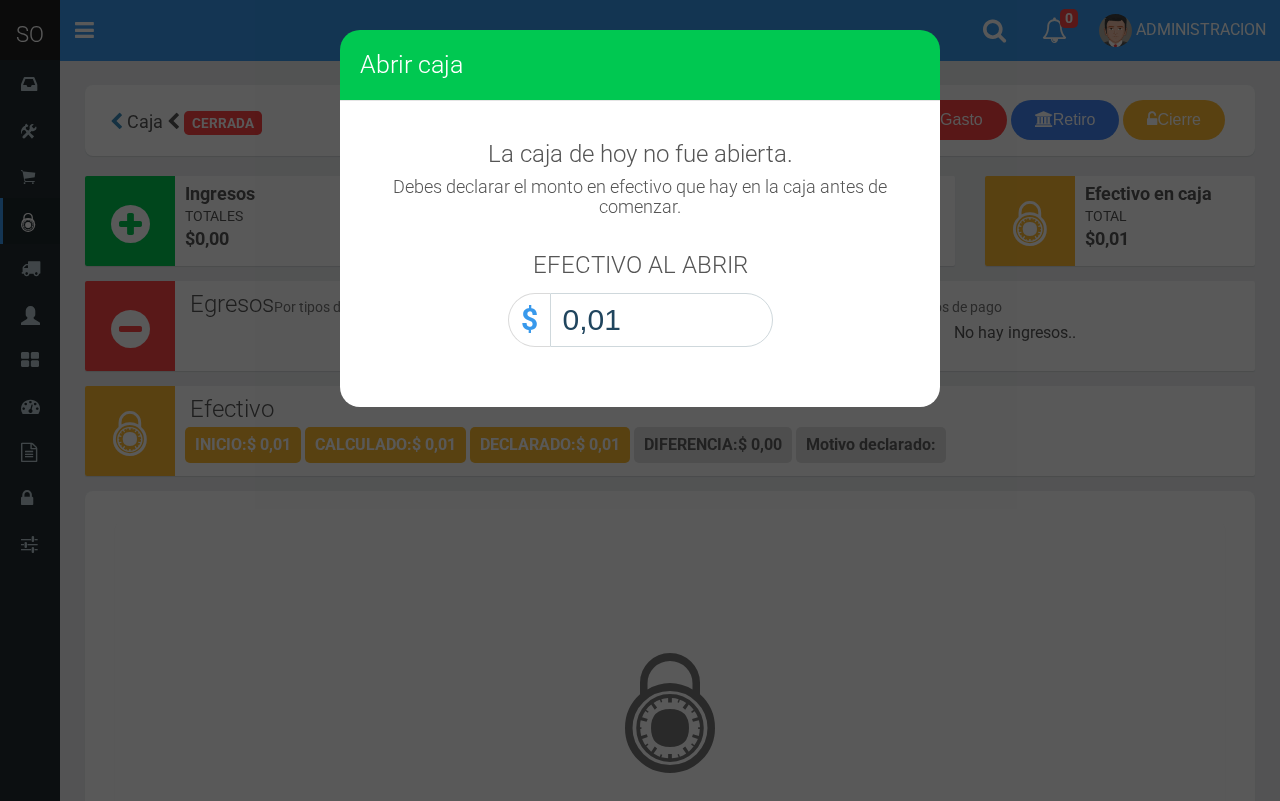 click on "Abrir caja" at bounding box center [0, 0] 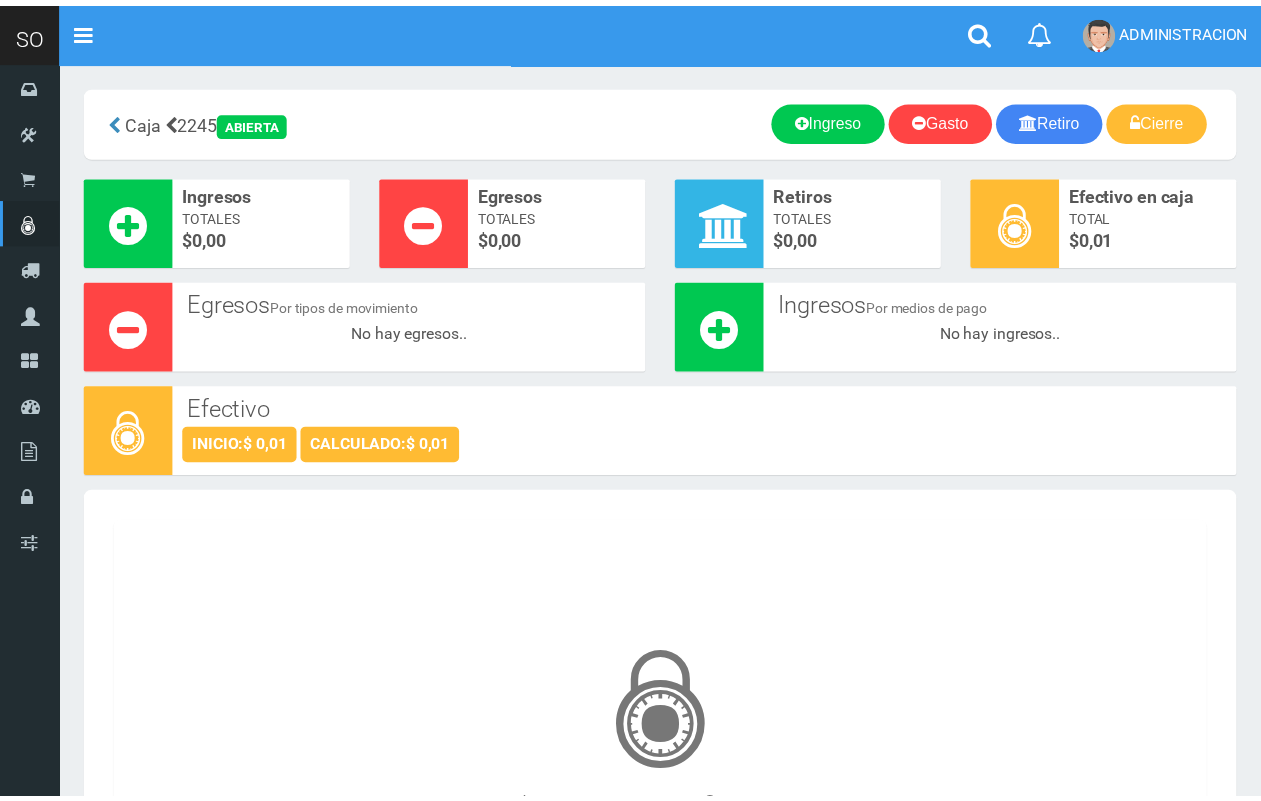 scroll, scrollTop: 0, scrollLeft: 0, axis: both 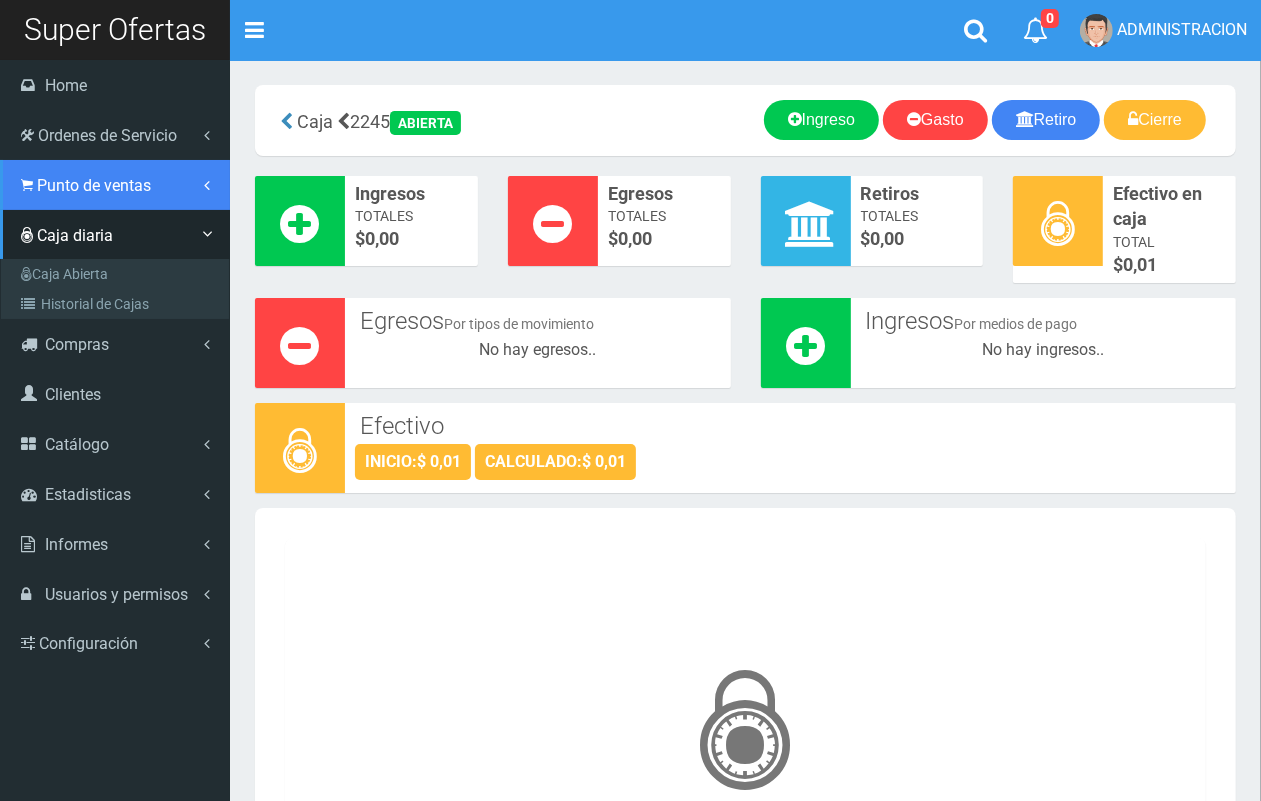 click on "Punto de ventas" at bounding box center (115, 185) 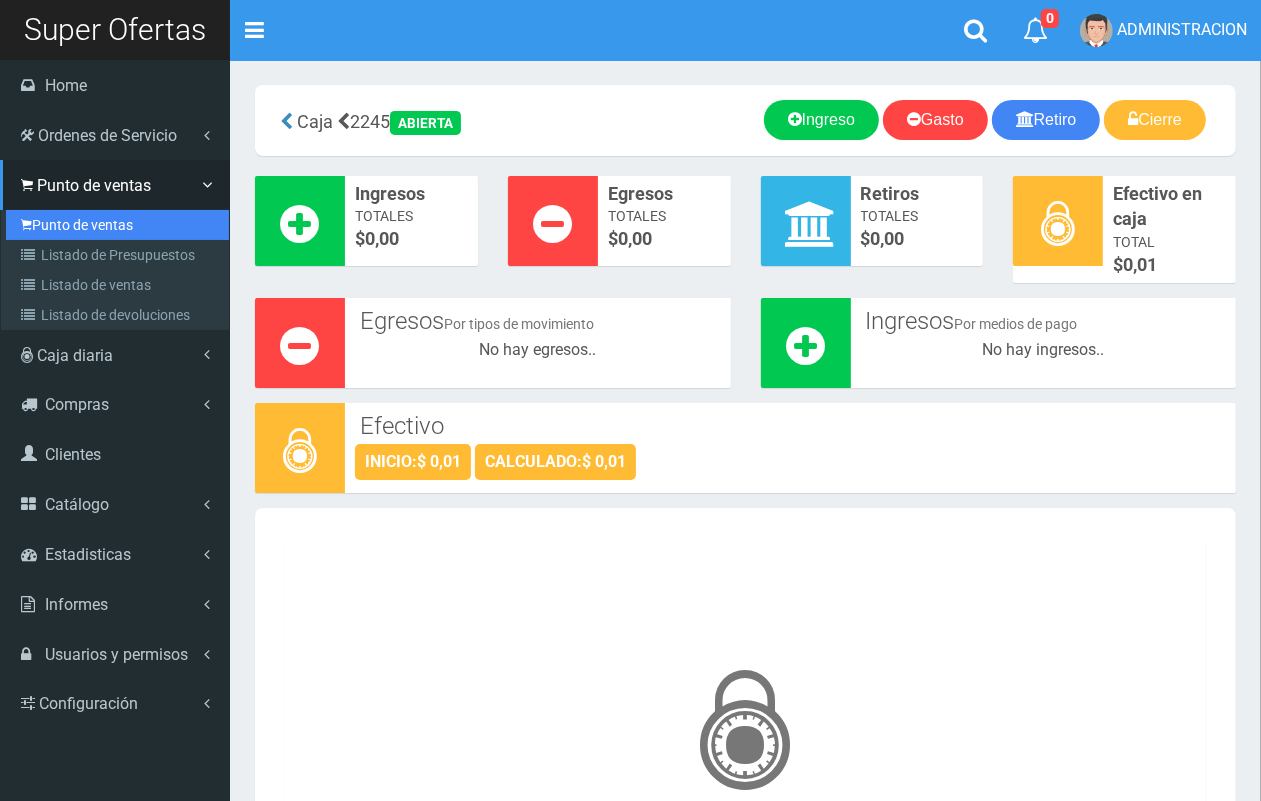 click on "Punto de ventas" at bounding box center [117, 225] 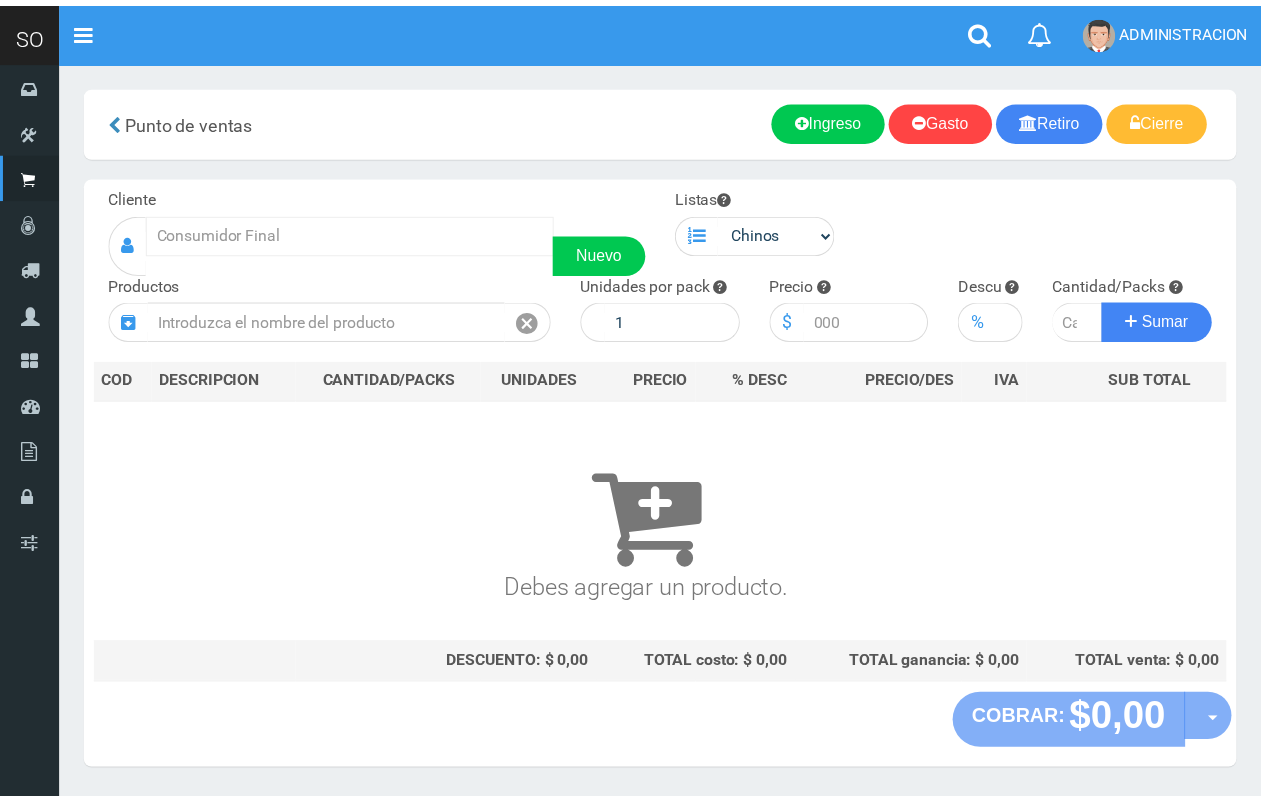 scroll, scrollTop: 0, scrollLeft: 0, axis: both 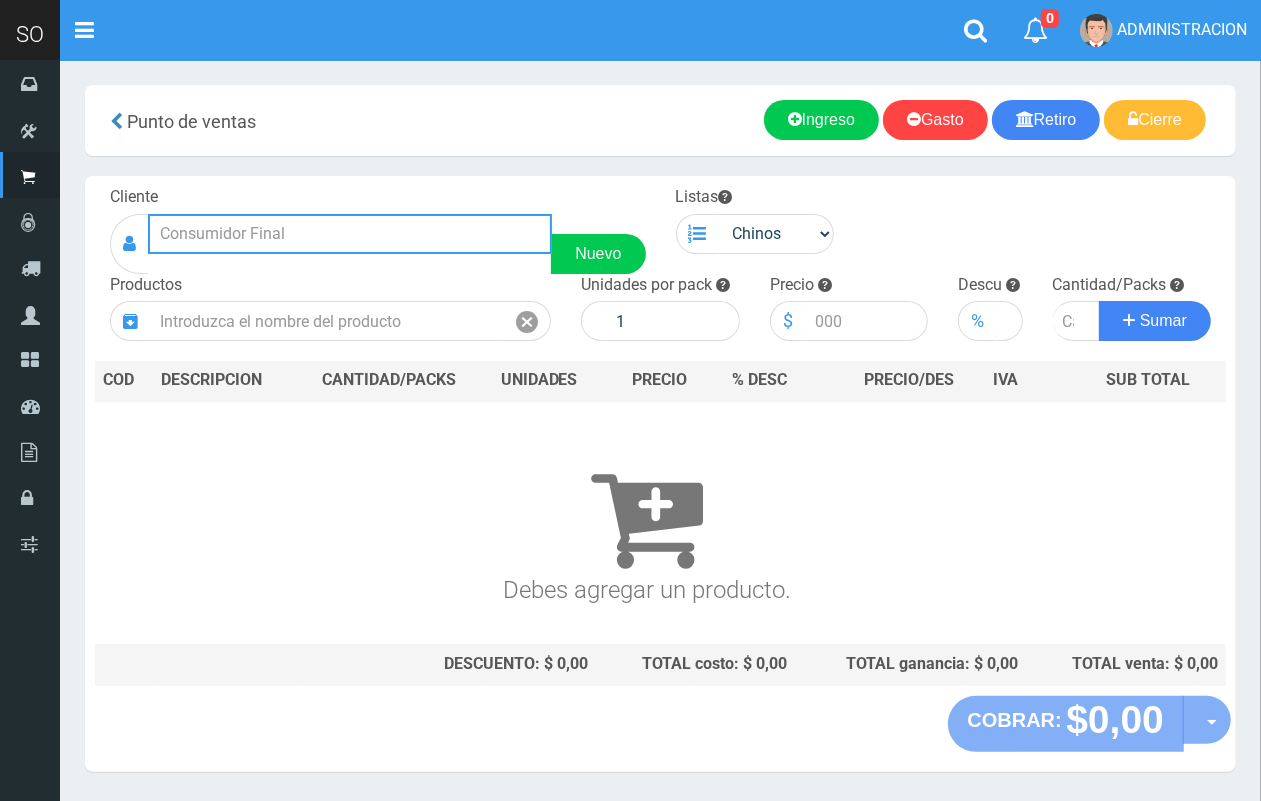 drag, startPoint x: 355, startPoint y: 241, endPoint x: 262, endPoint y: 27, distance: 233.33452 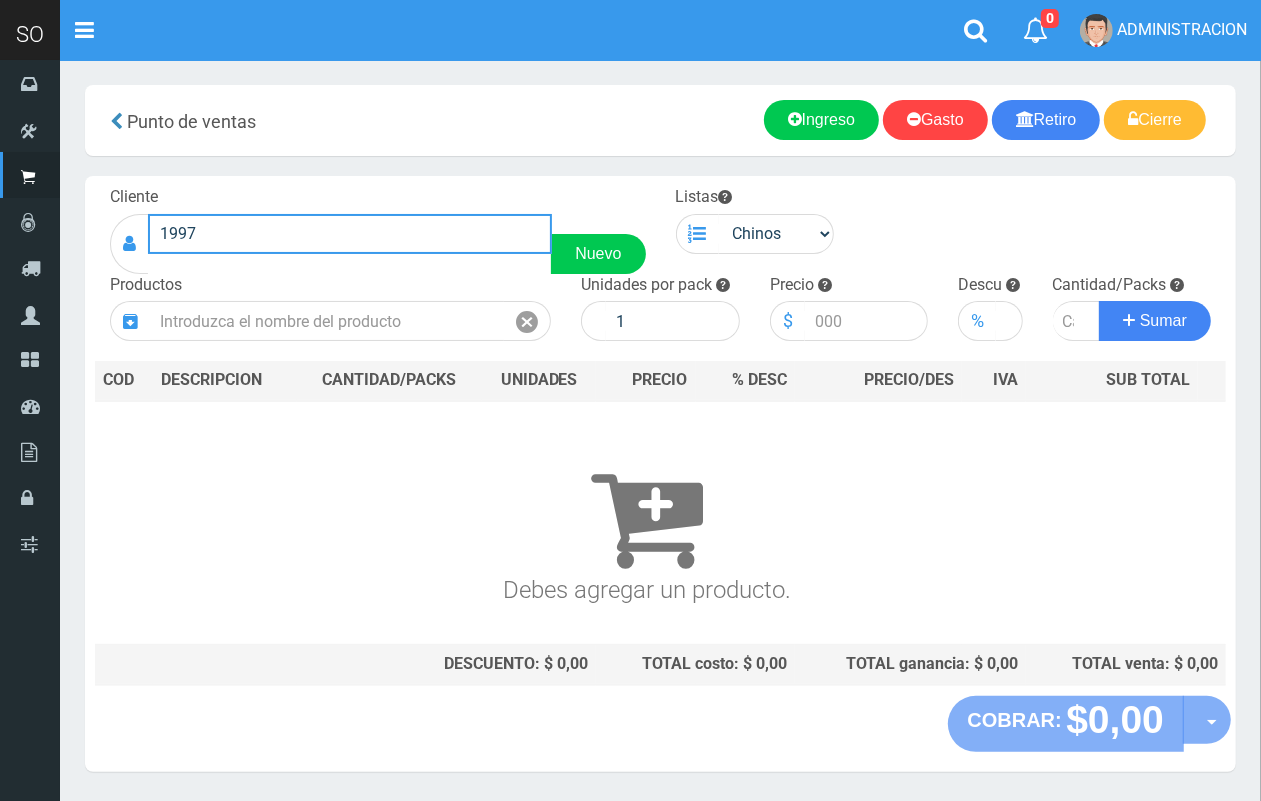 click on "1997" at bounding box center (350, 234) 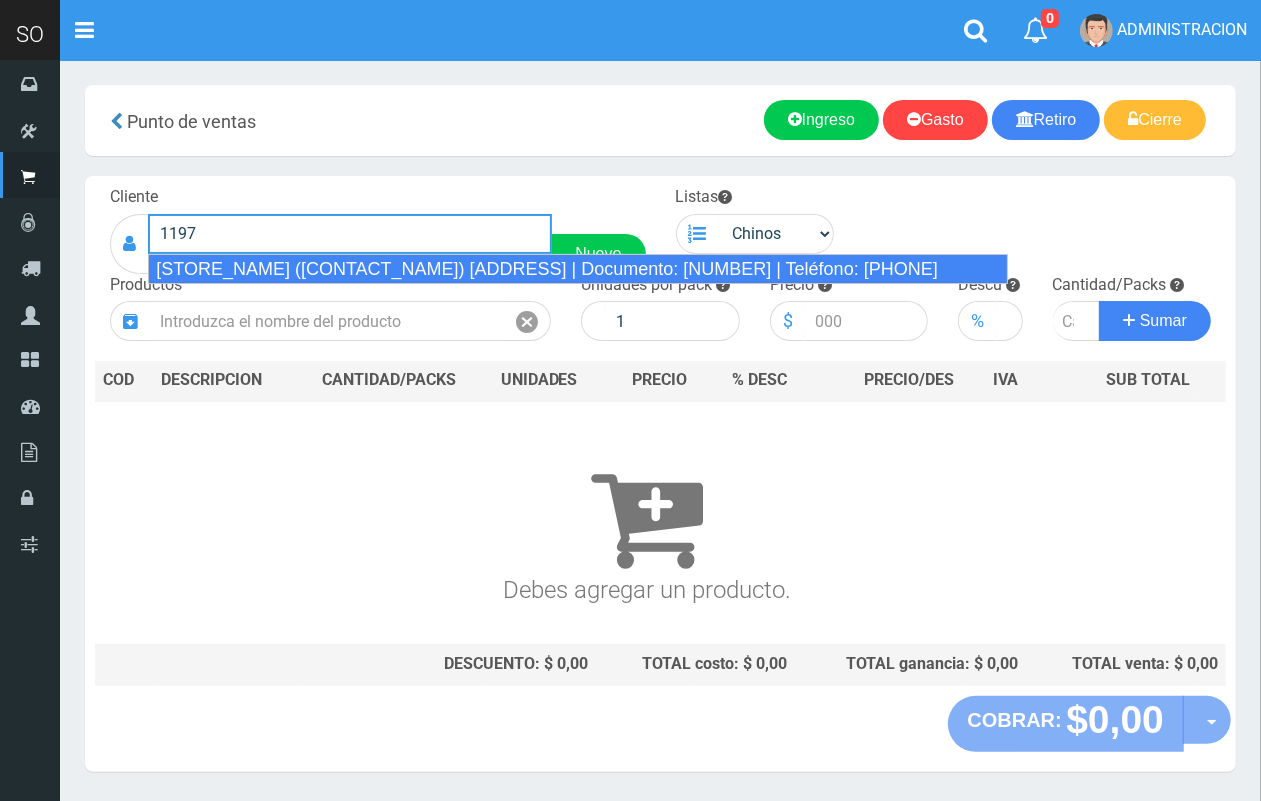 click on "AUTOSERVICIO BELGRANO (JULIAN) BELGRANO 1197 (LUJAN)| Documento: 123456755 | Teléfono:" at bounding box center [578, 269] 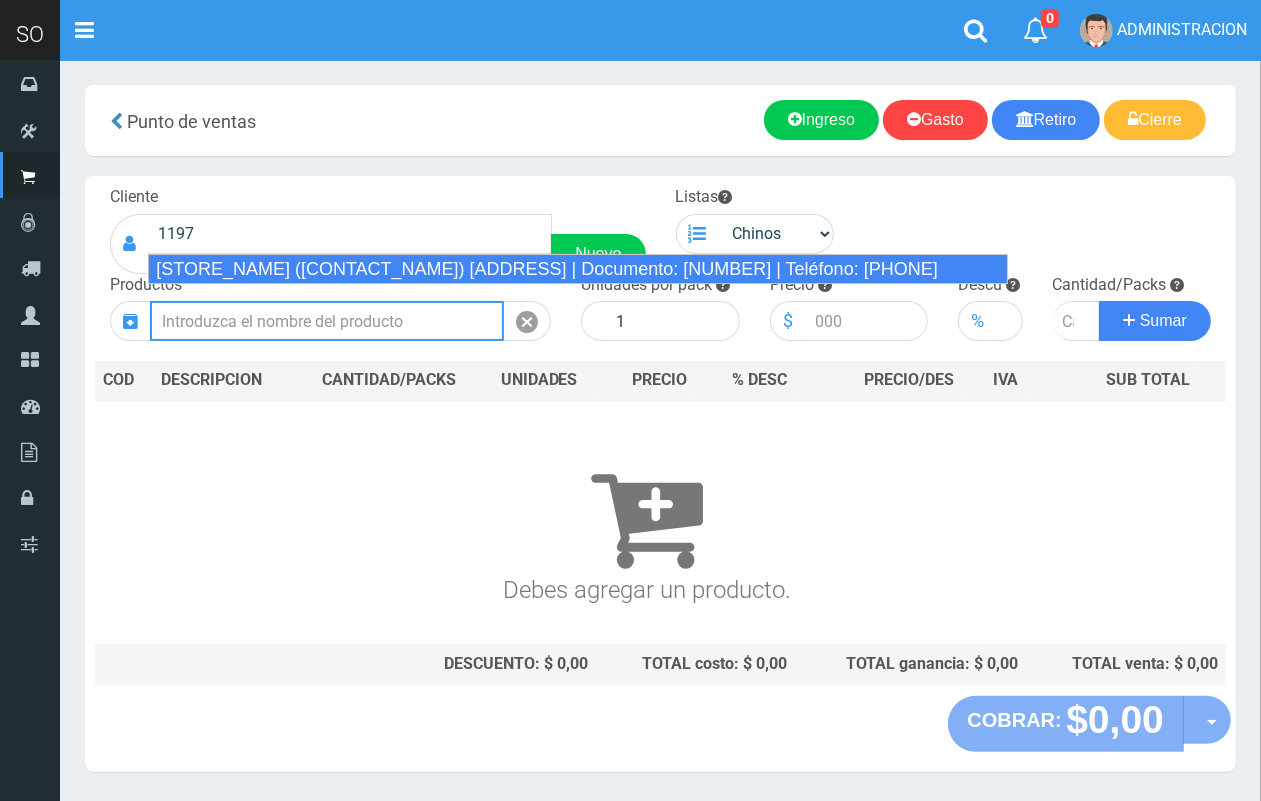 type on "AUTOSERVICIO BELGRANO (JULIAN) BELGRANO 1197 (LUJAN)| Documento: 123456755 | Teléfono:" 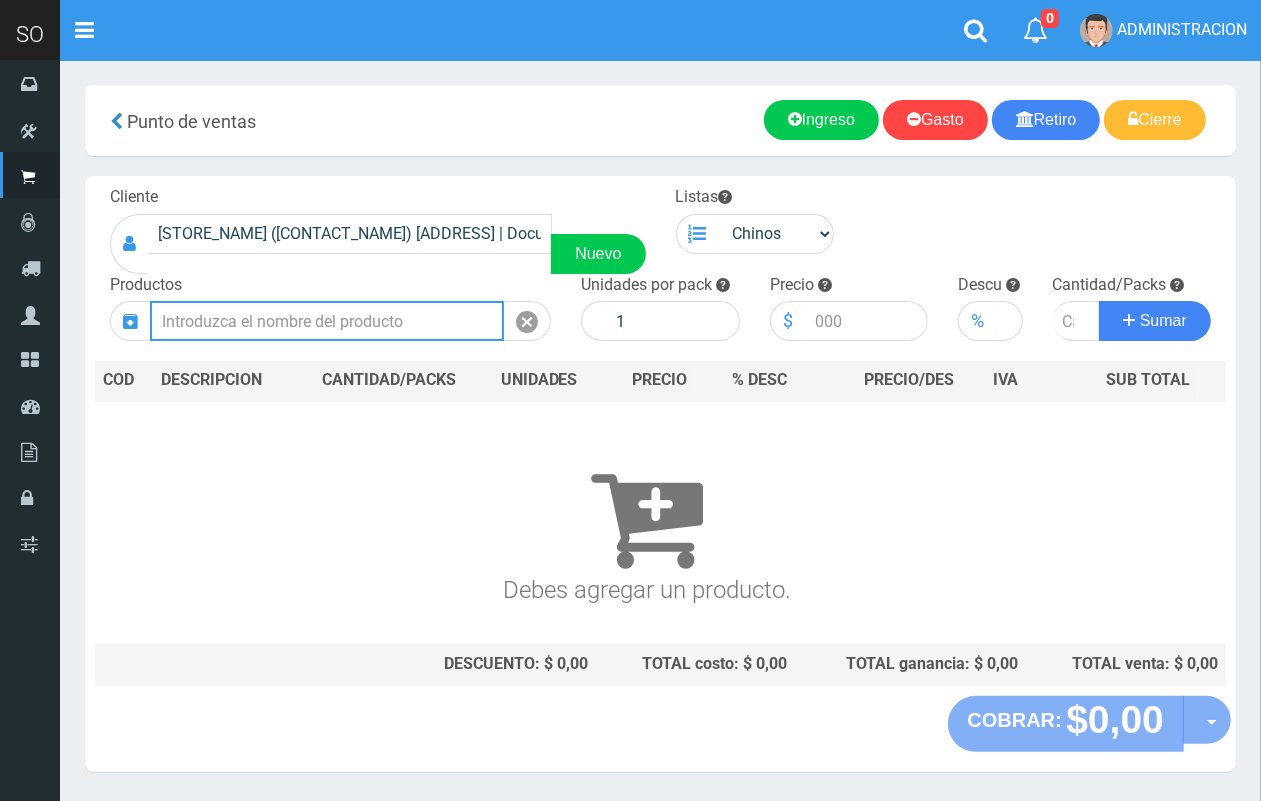 click at bounding box center (327, 321) 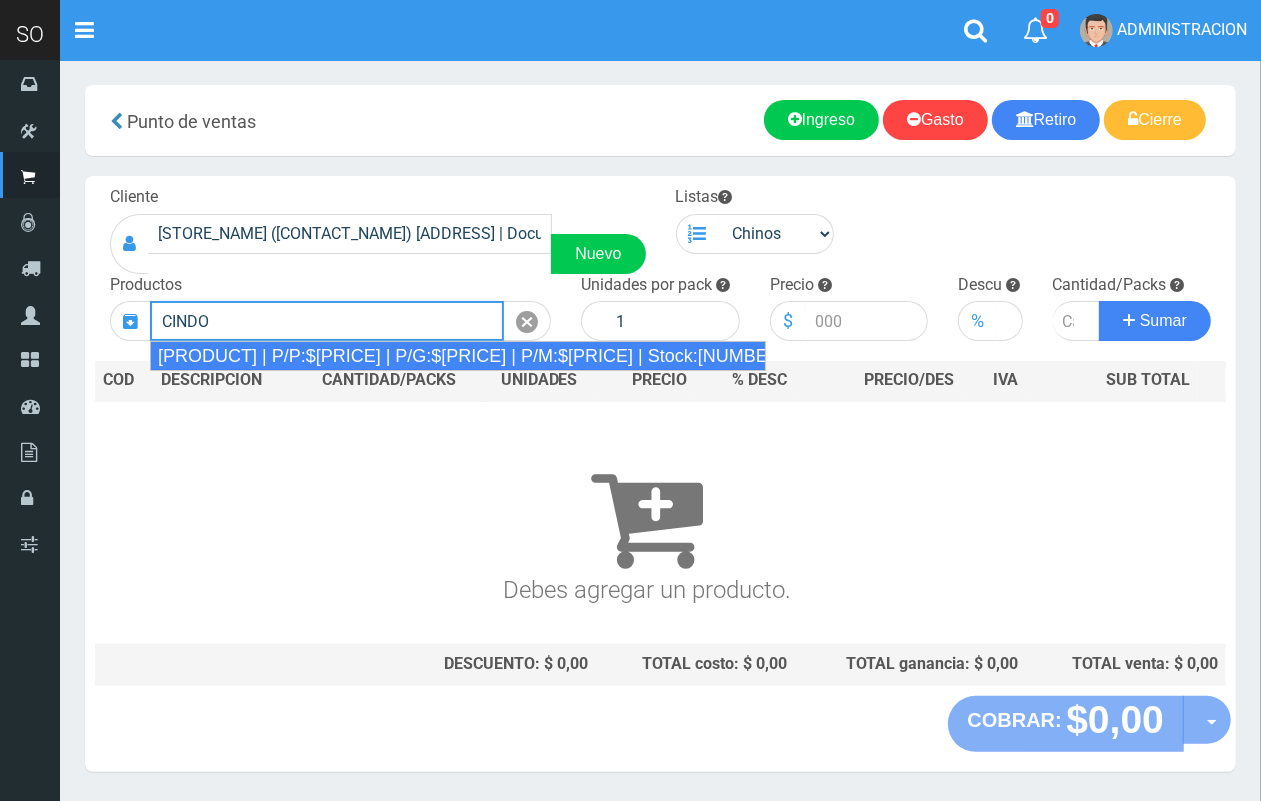 click on "CINDOR 1 L | P/P:$2640.00 | P/G:$2200.00 | P/M:$2200.00 | Stock:-6090" at bounding box center [458, 356] 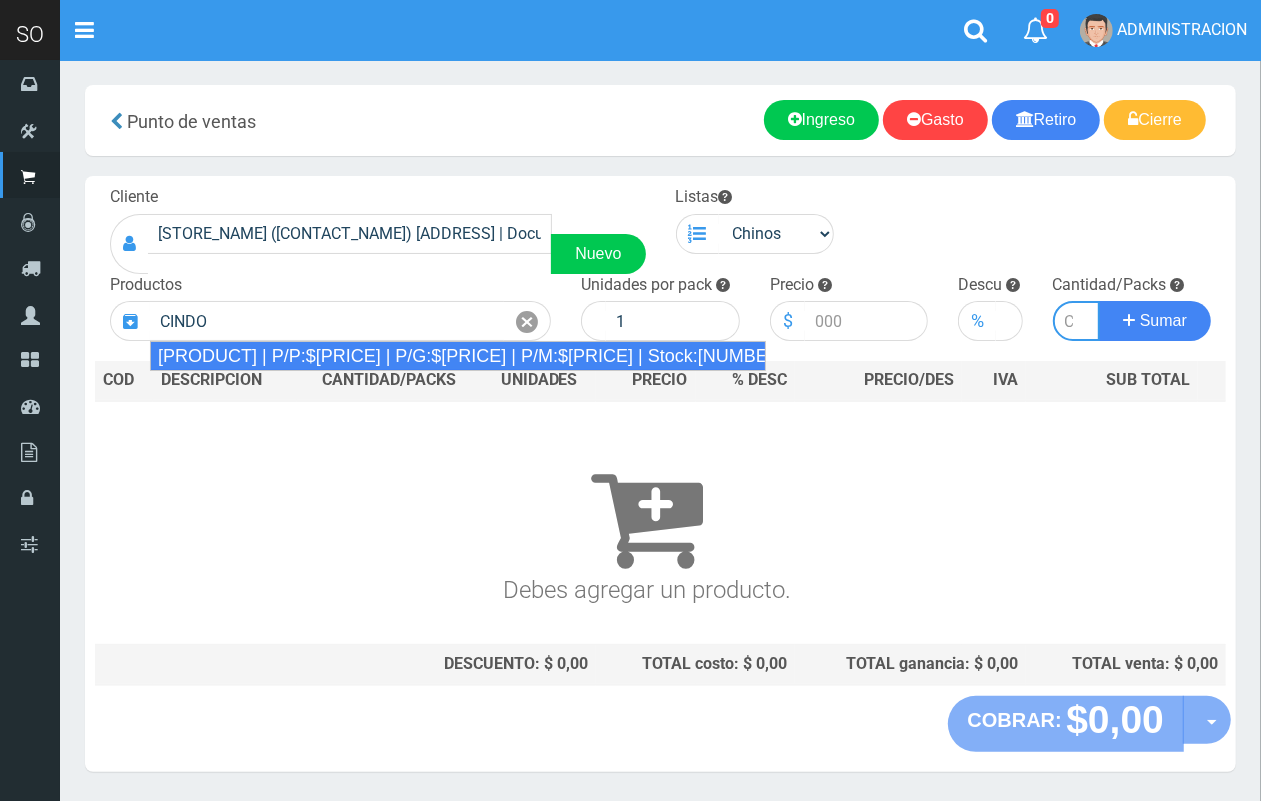 type on "CINDOR 1 L | P/P:$2640.00 | P/G:$2200.00 | P/M:$2200.00 | Stock:-6090" 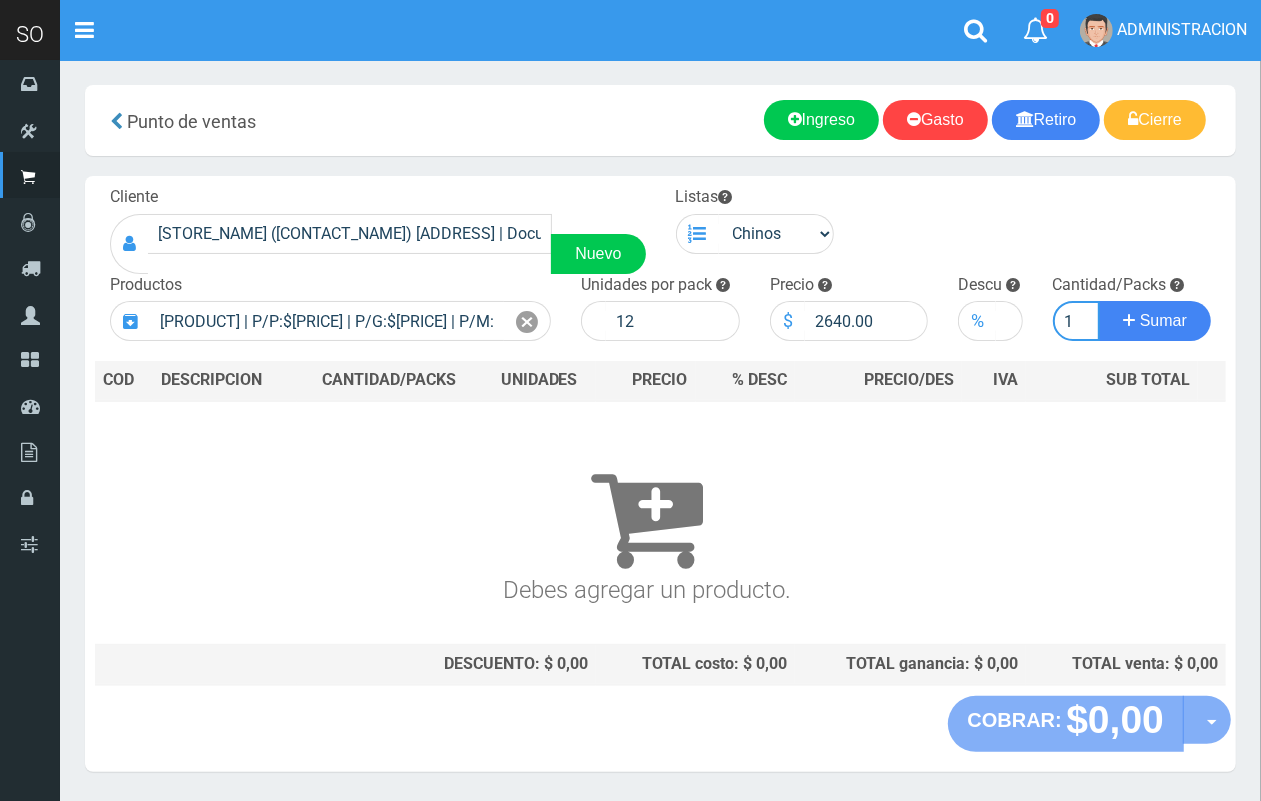 scroll, scrollTop: 0, scrollLeft: 2, axis: horizontal 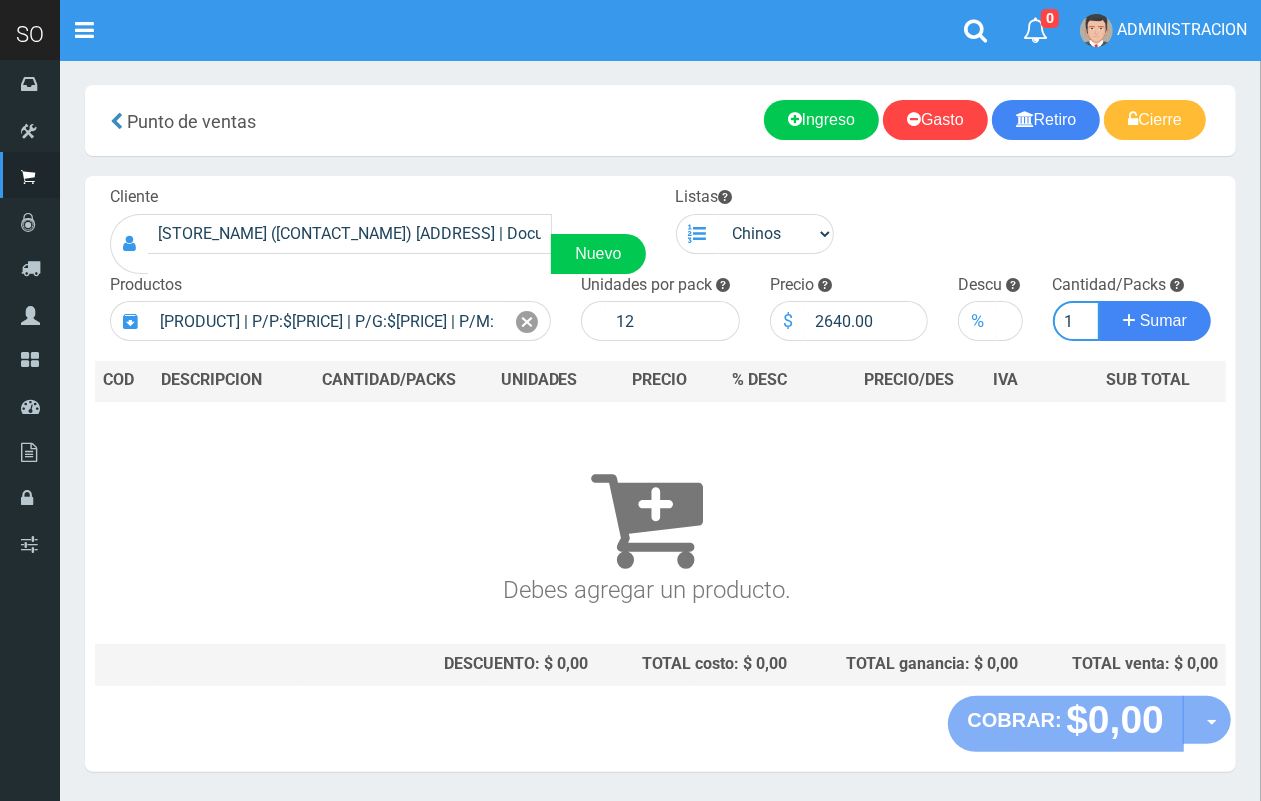 type on "1" 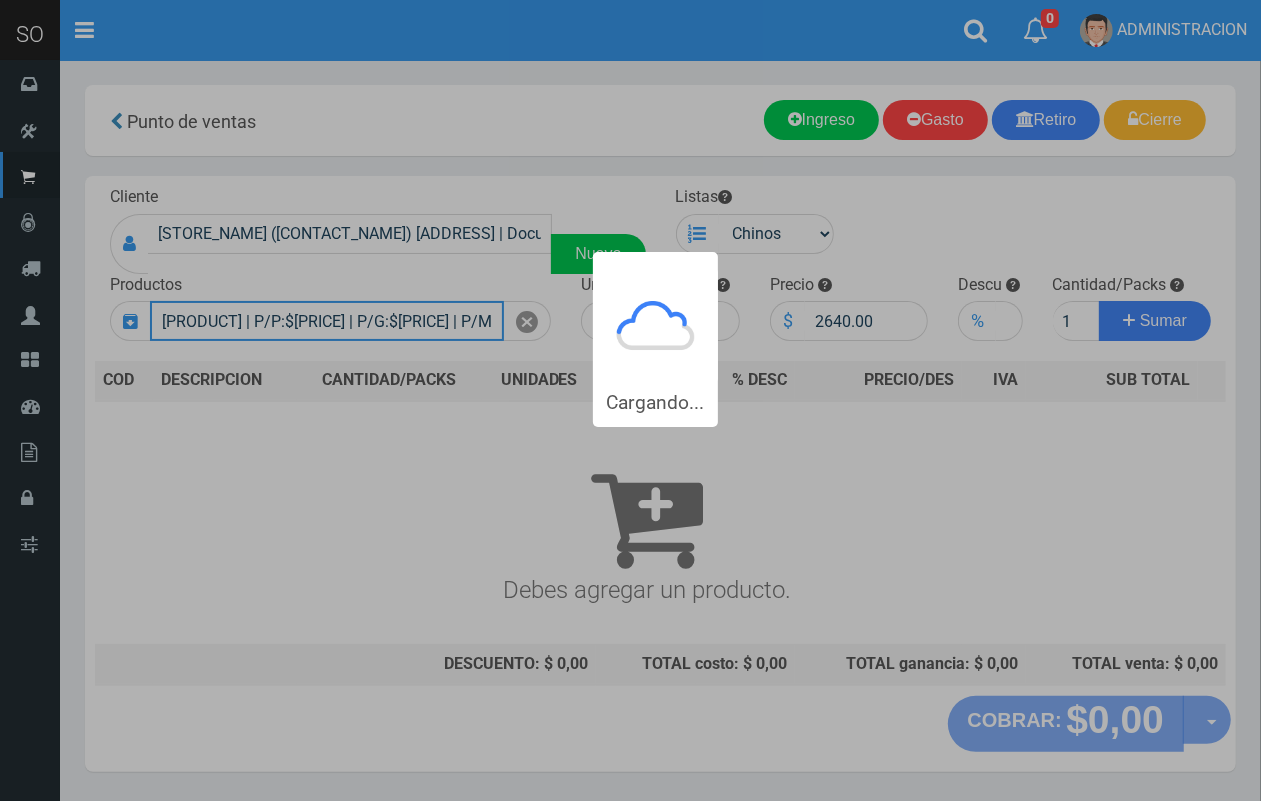 type 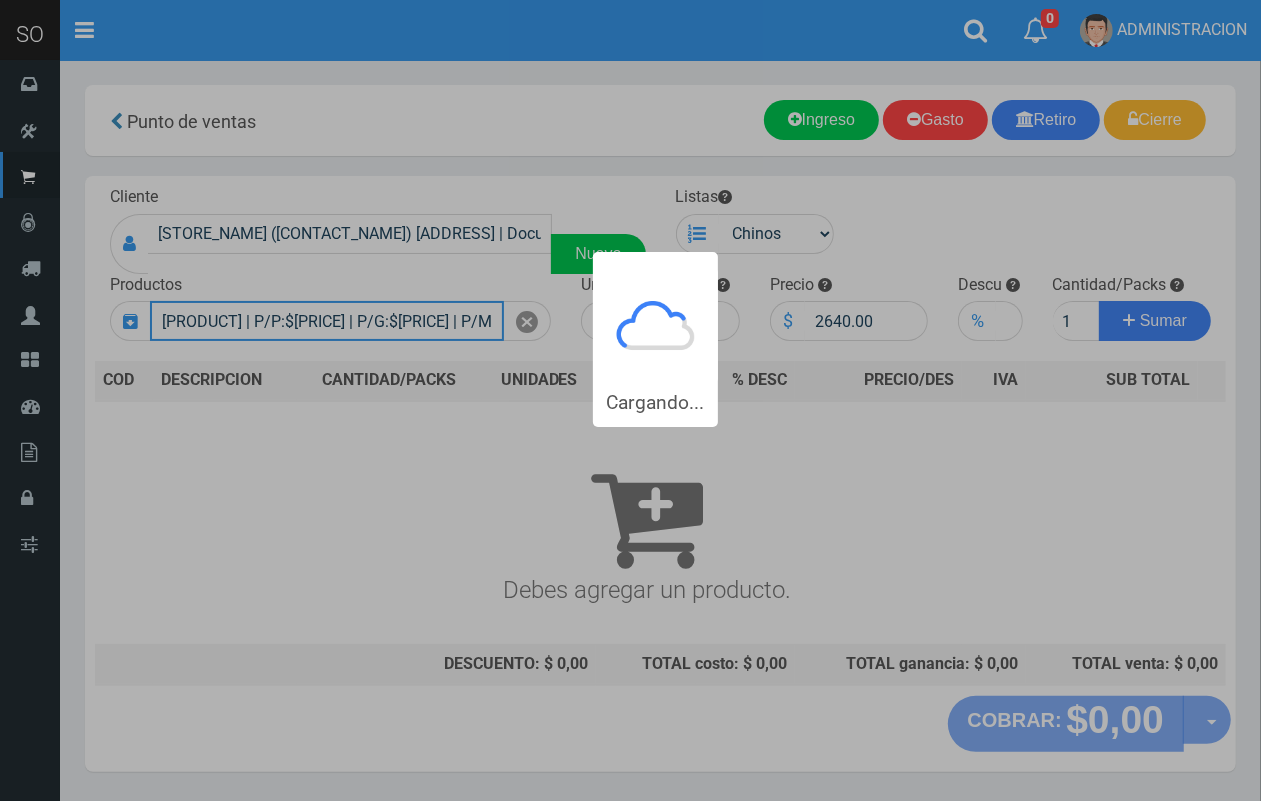 type 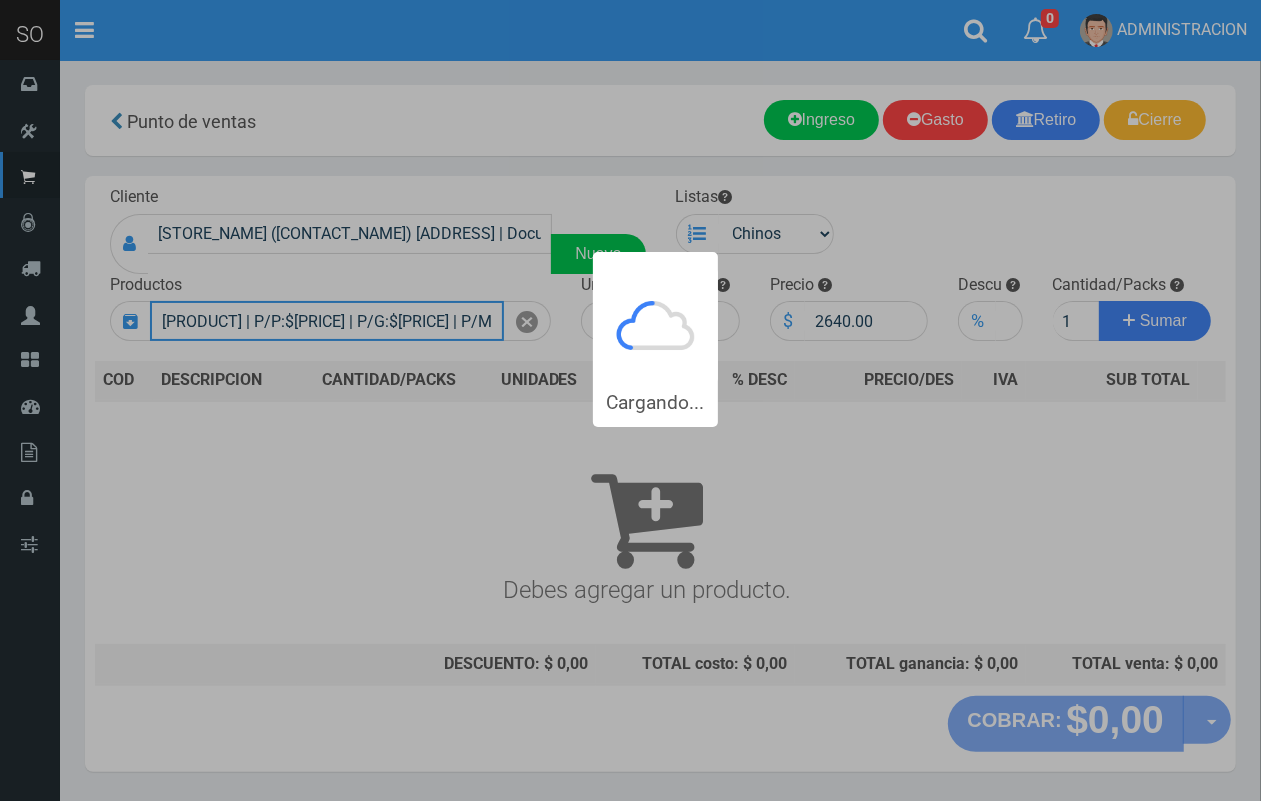 type 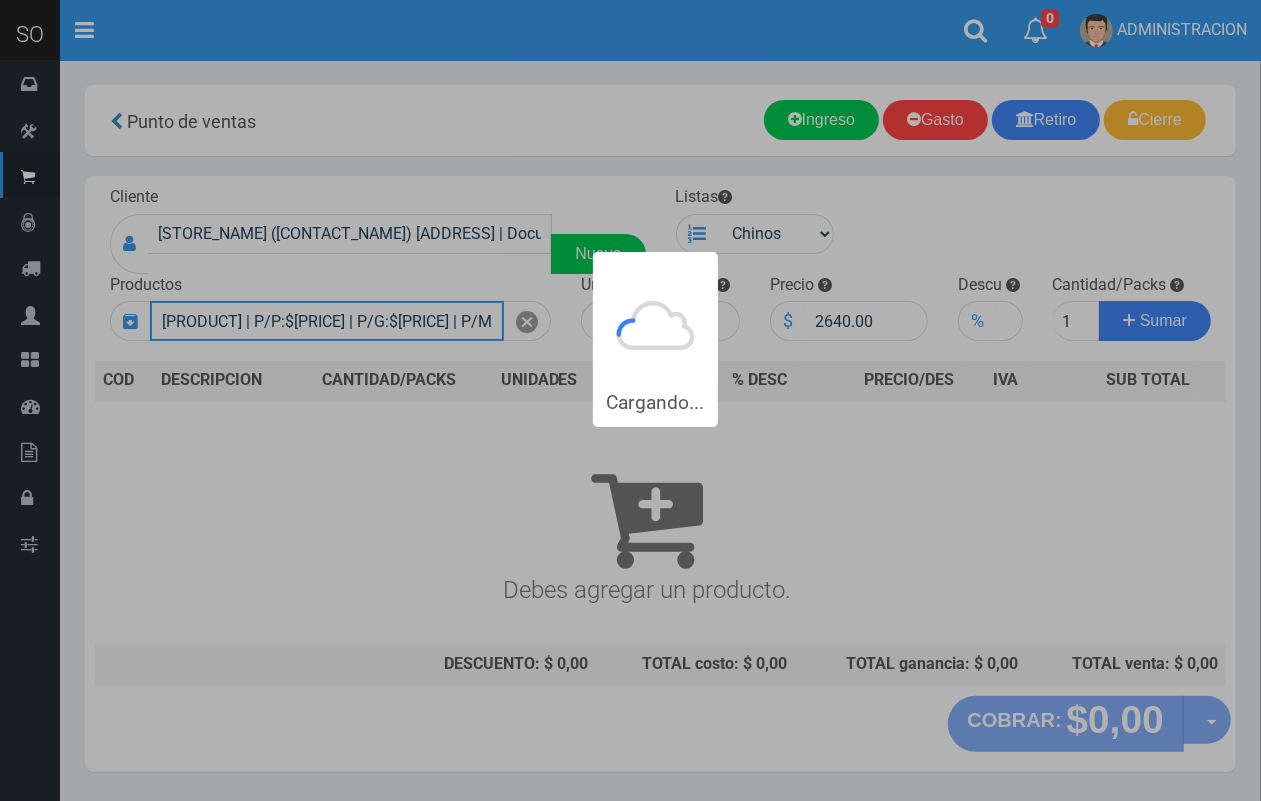 type 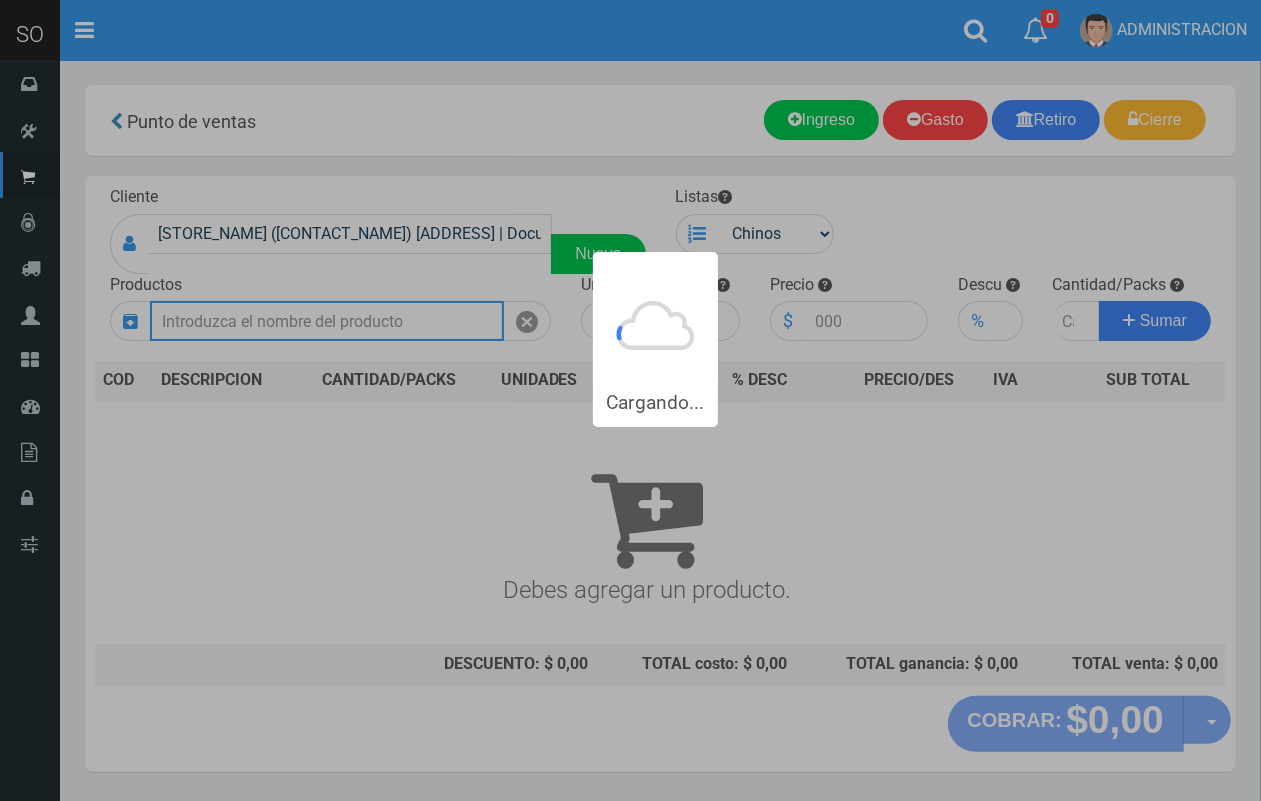 scroll, scrollTop: 0, scrollLeft: 0, axis: both 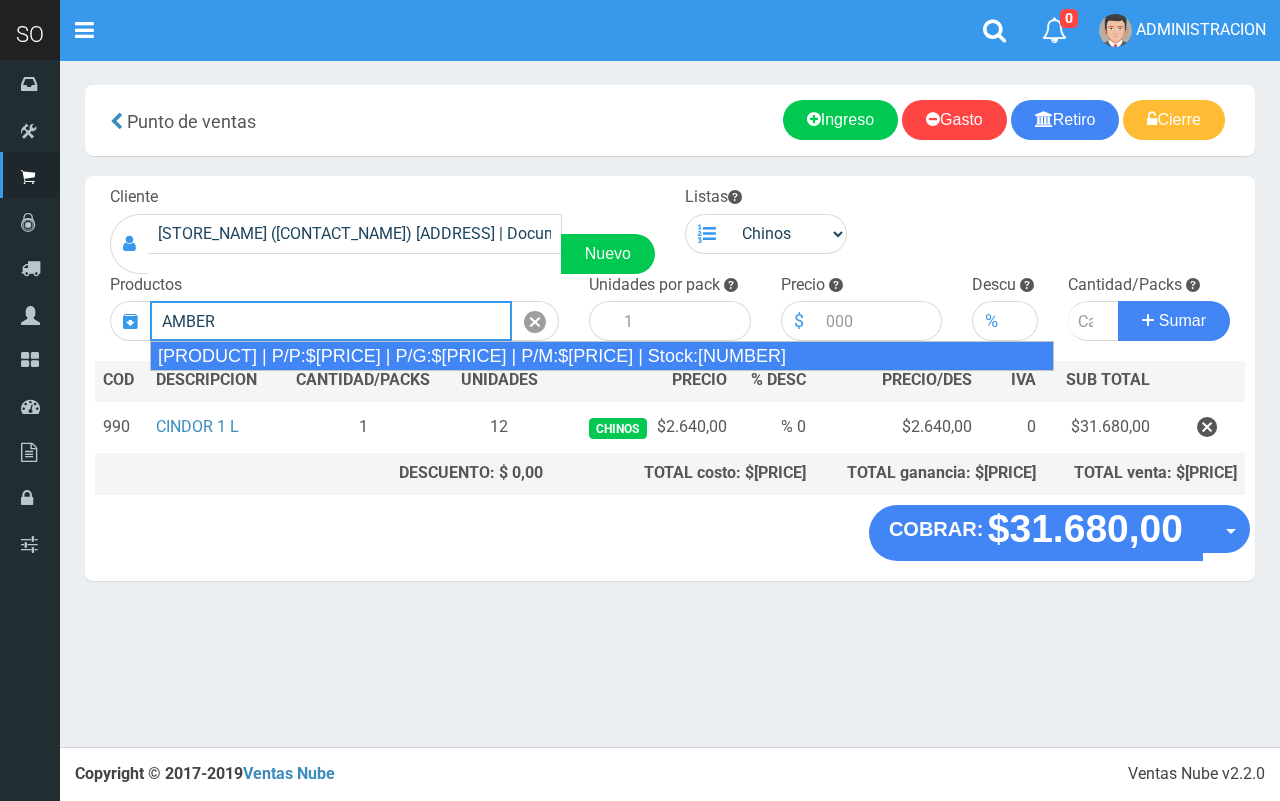 click on "CERVEZA PATAGONIA AMBER LAGER 730 CC | P/P:$2800.00 | P/G:$2299.00 | P/M:$2299.00 | Stock:-1318" at bounding box center [602, 356] 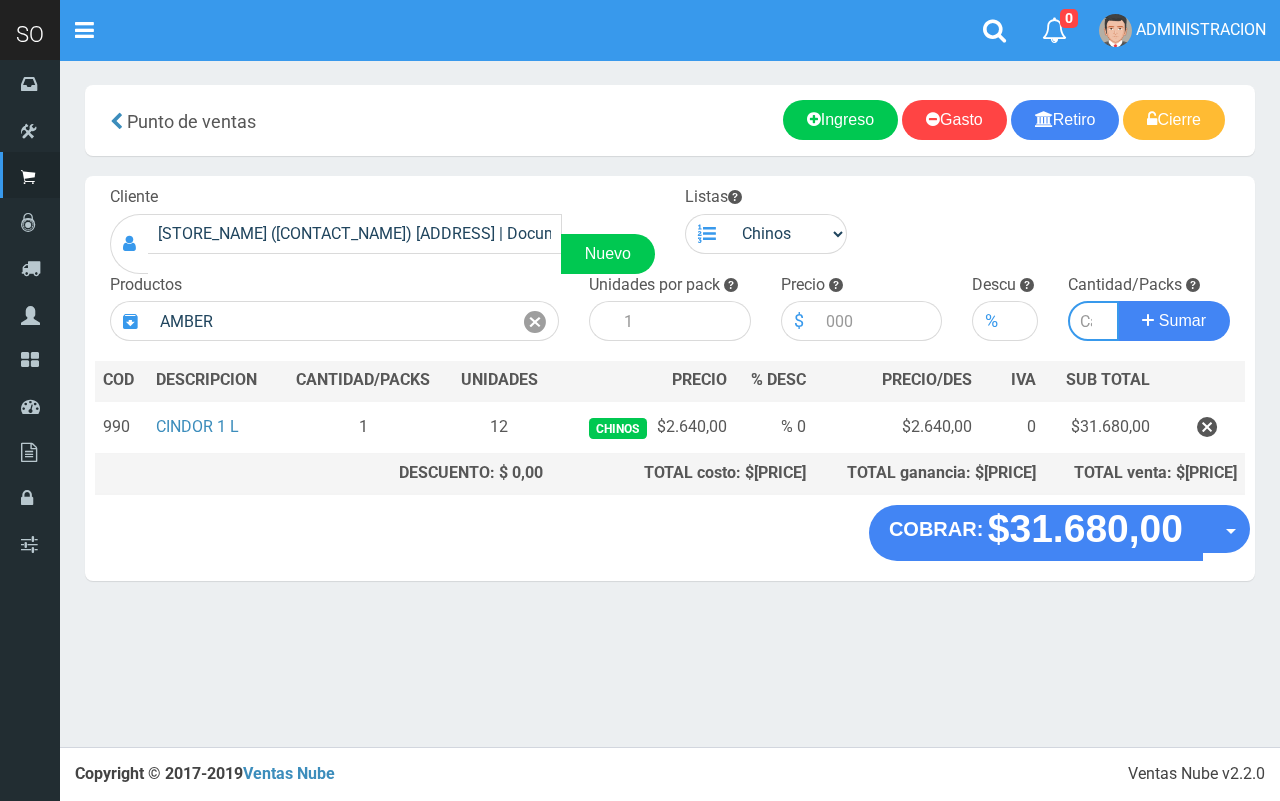 type on "CERVEZA PATAGONIA AMBER LAGER 730 CC | P/P:$2800.00 | P/G:$2299.00 | P/M:$2299.00 | Stock:-1318" 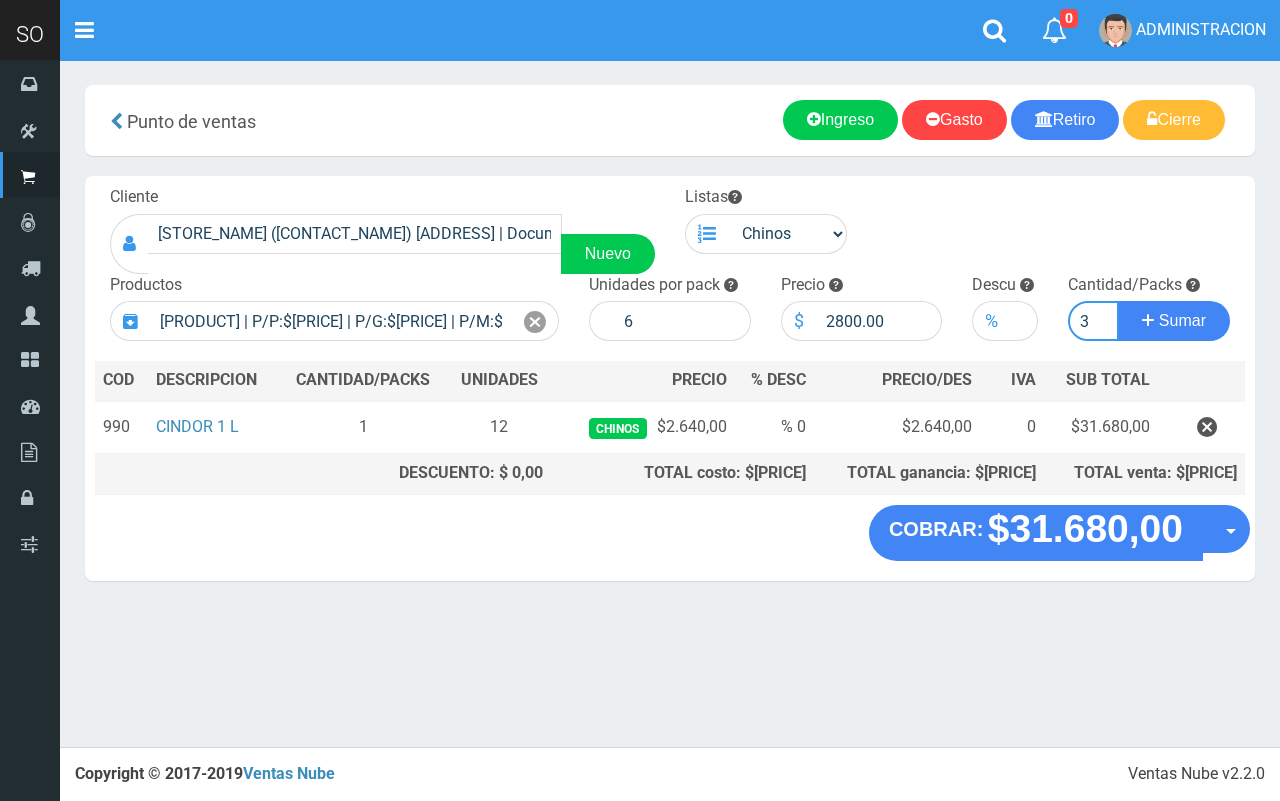 type on "[NUMBER]" 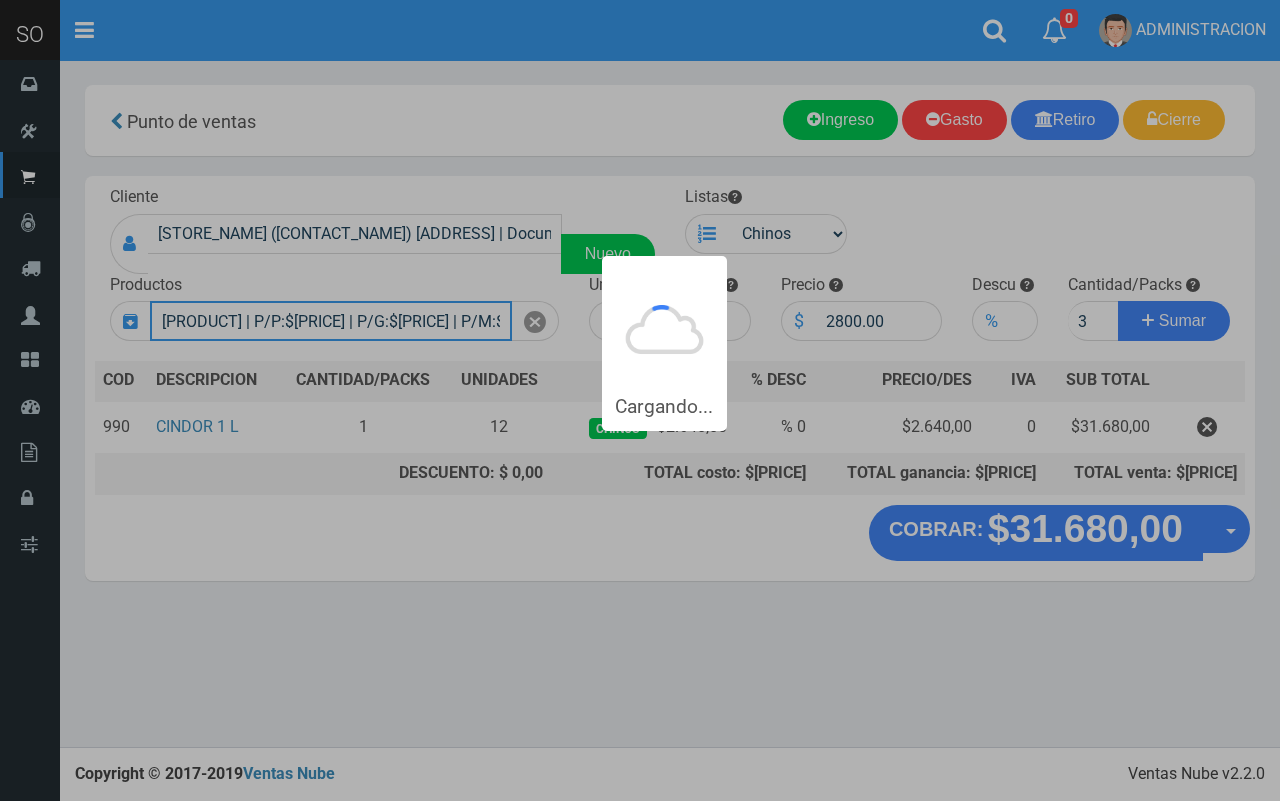 type 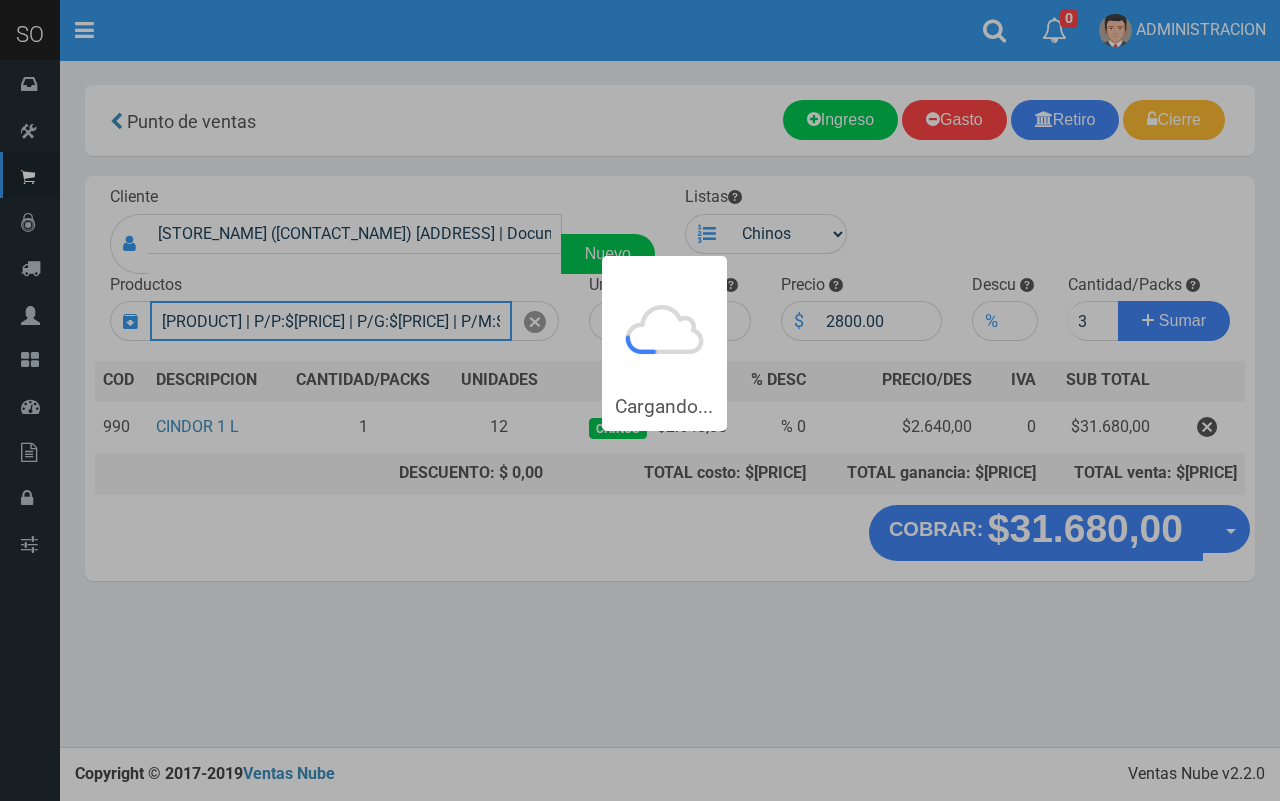 type 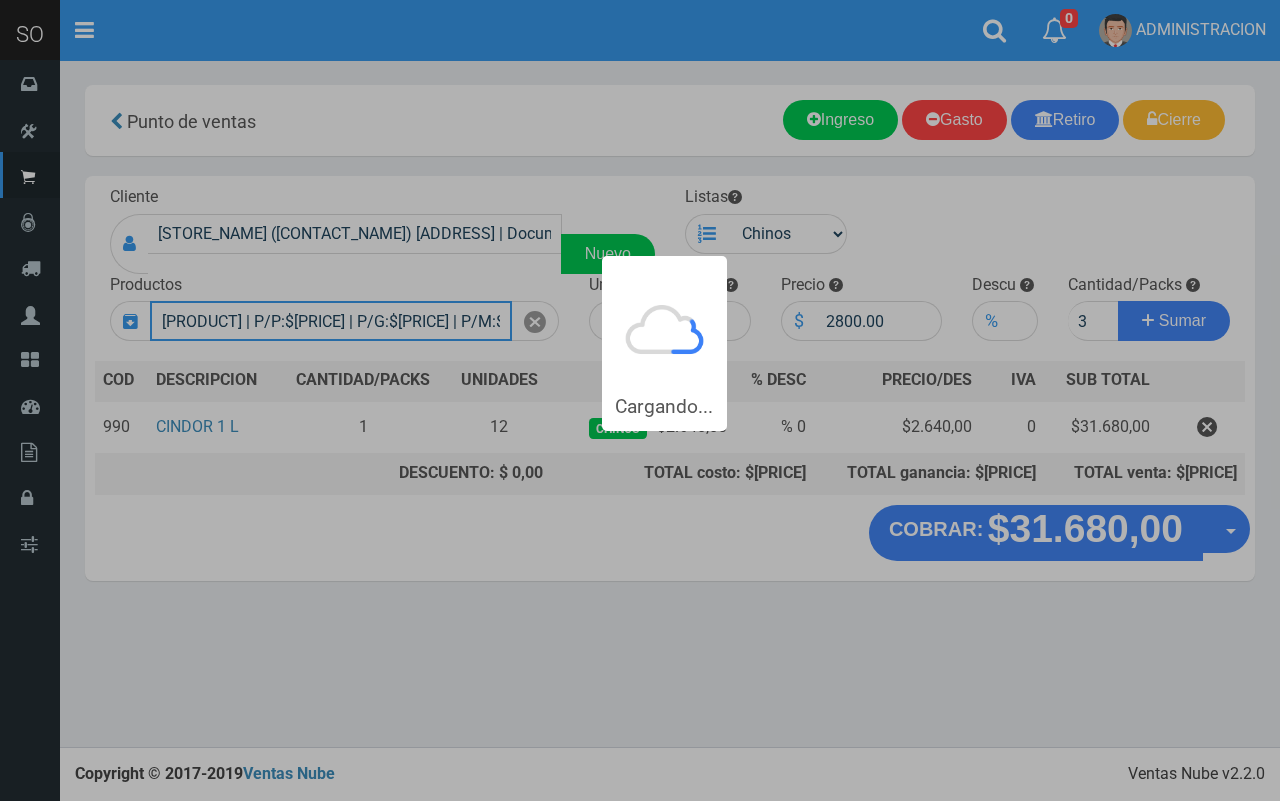 type 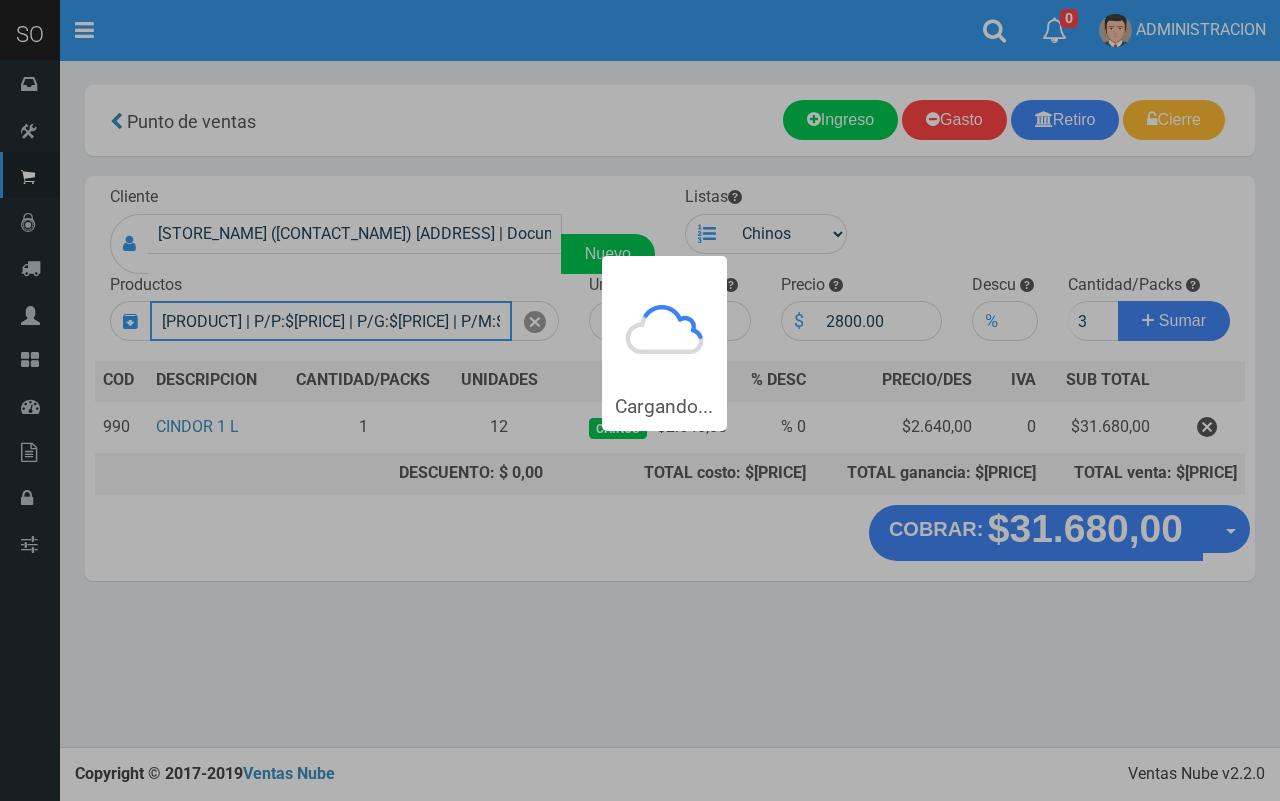 type 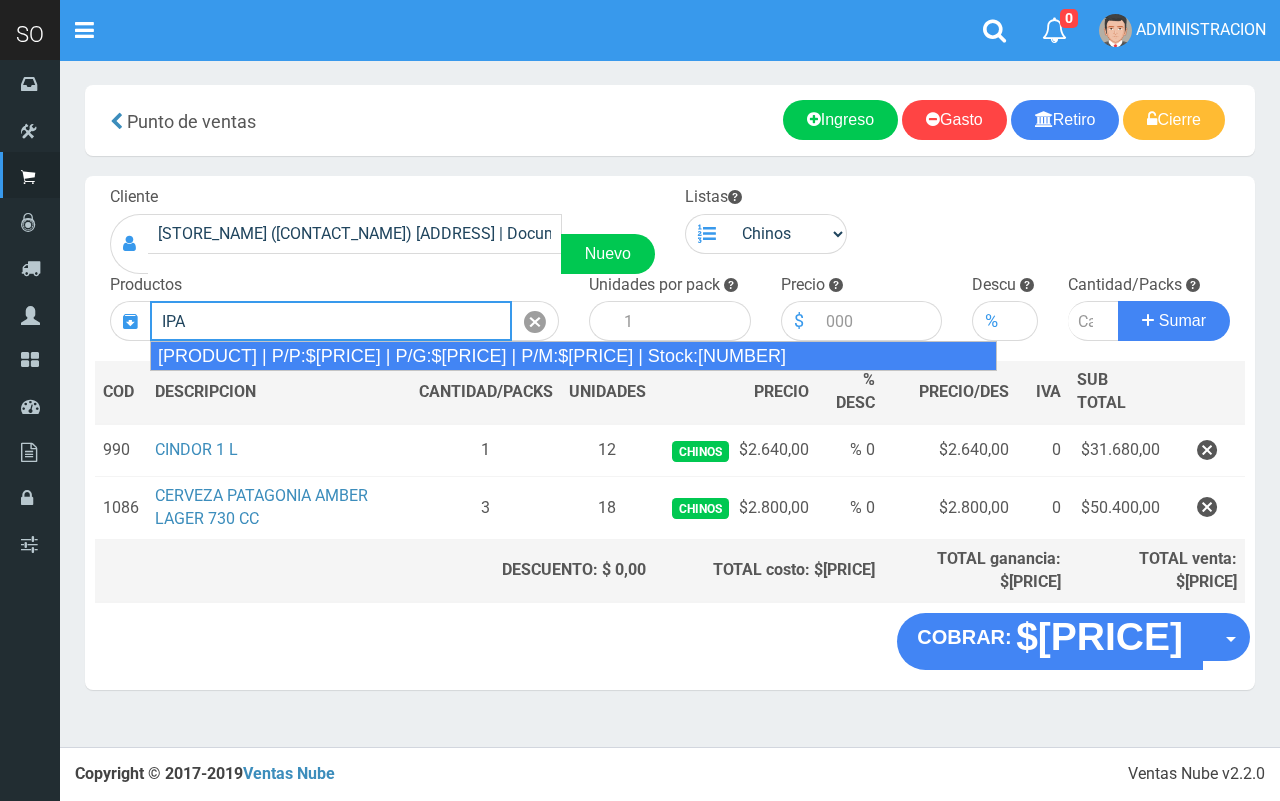 click on "CERVEZA PATAGONIA IPA 730 CC ROSA  | P/P:$2800.00 | P/G:$2299.00 | P/M:$2299.00 | Stock:-683" at bounding box center (573, 356) 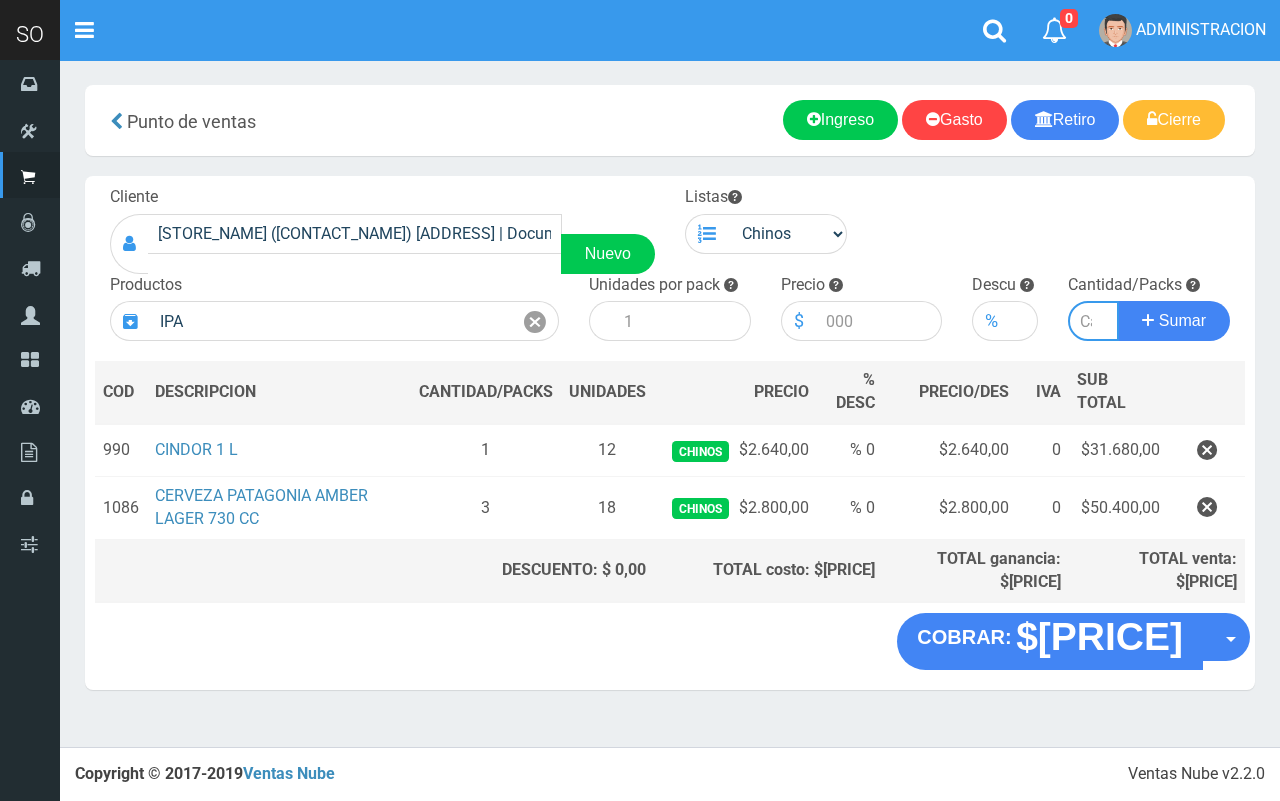 type on "CERVEZA PATAGONIA IPA 730 CC ROSA  | P/P:$2800.00 | P/G:$2299.00 | P/M:$2299.00 | Stock:-683" 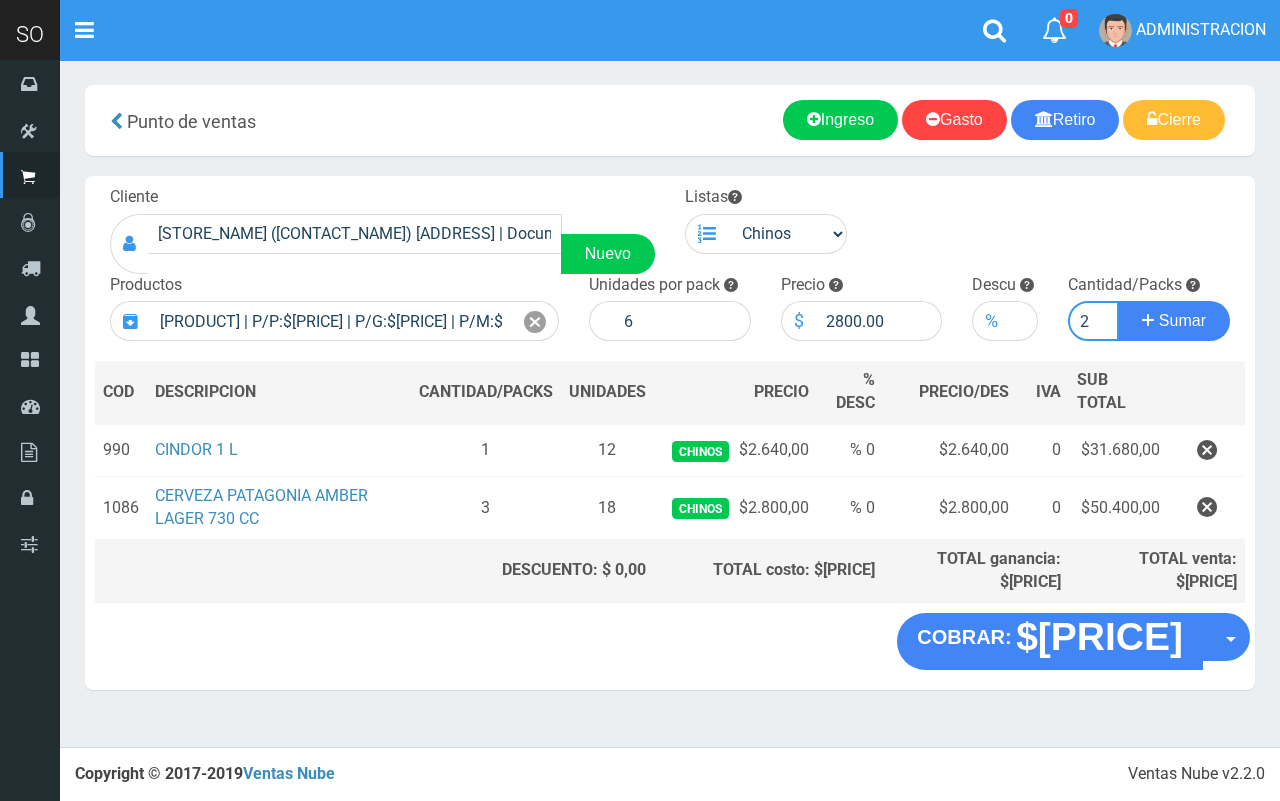 type on "2" 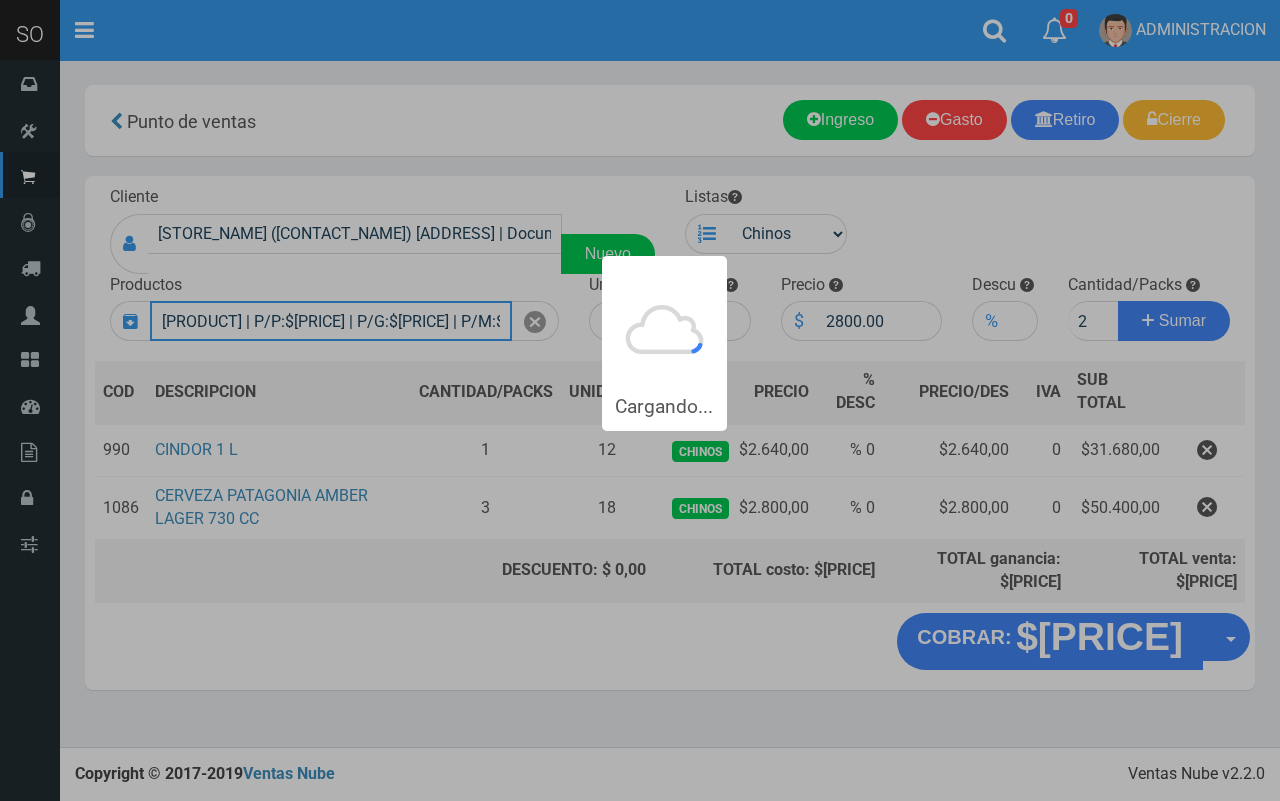 type 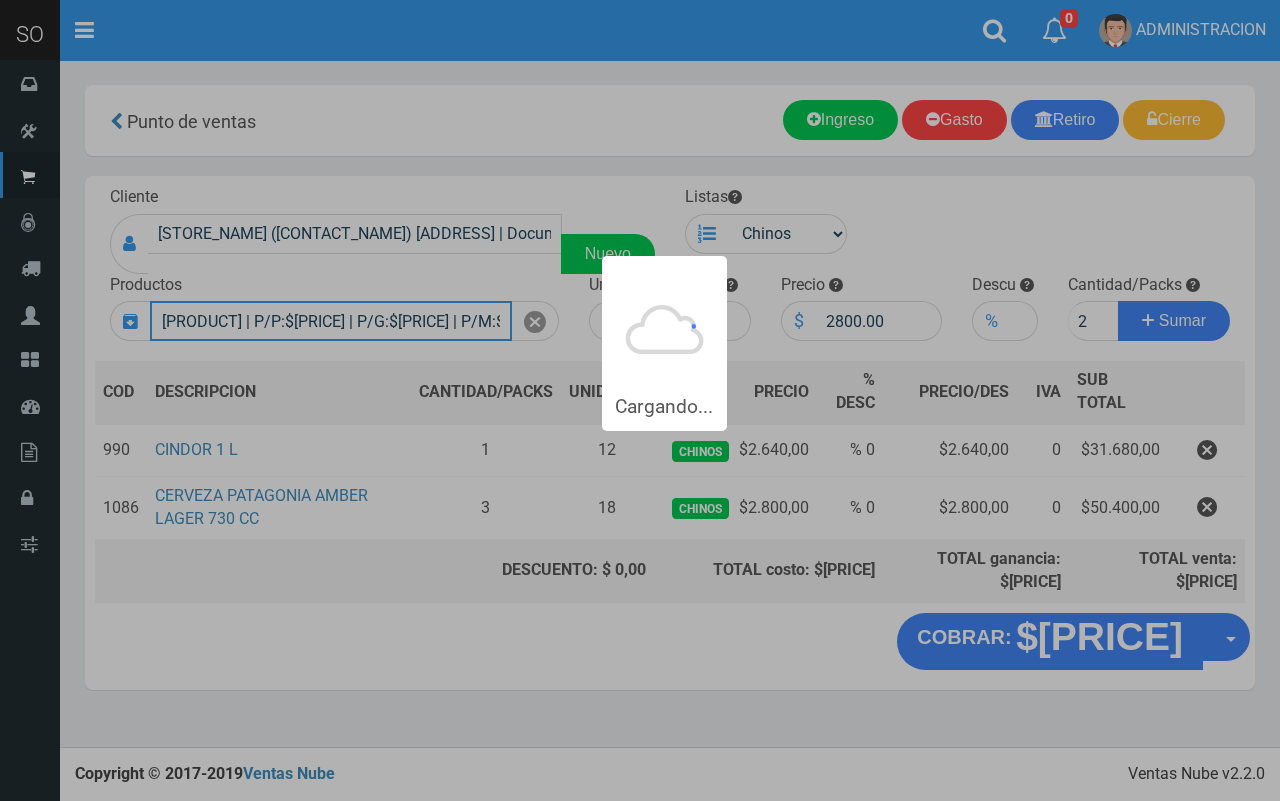 type 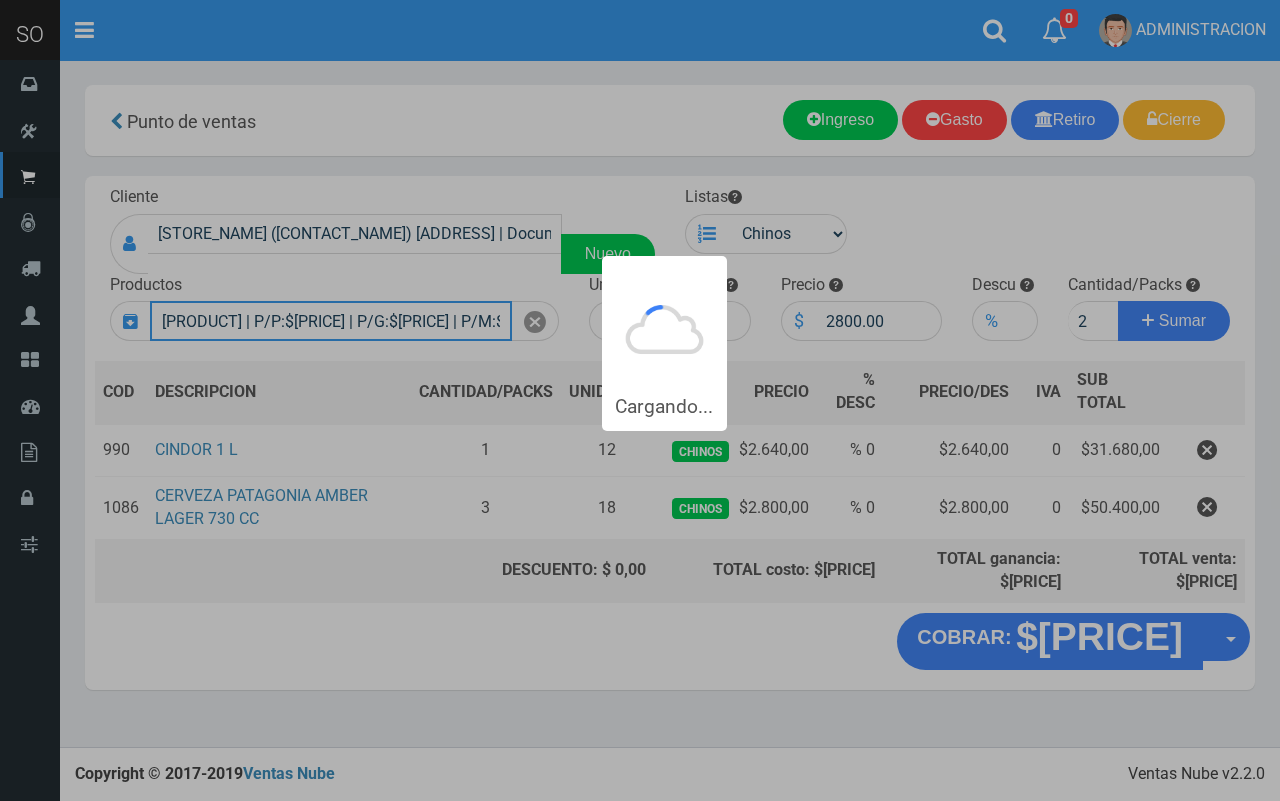 type 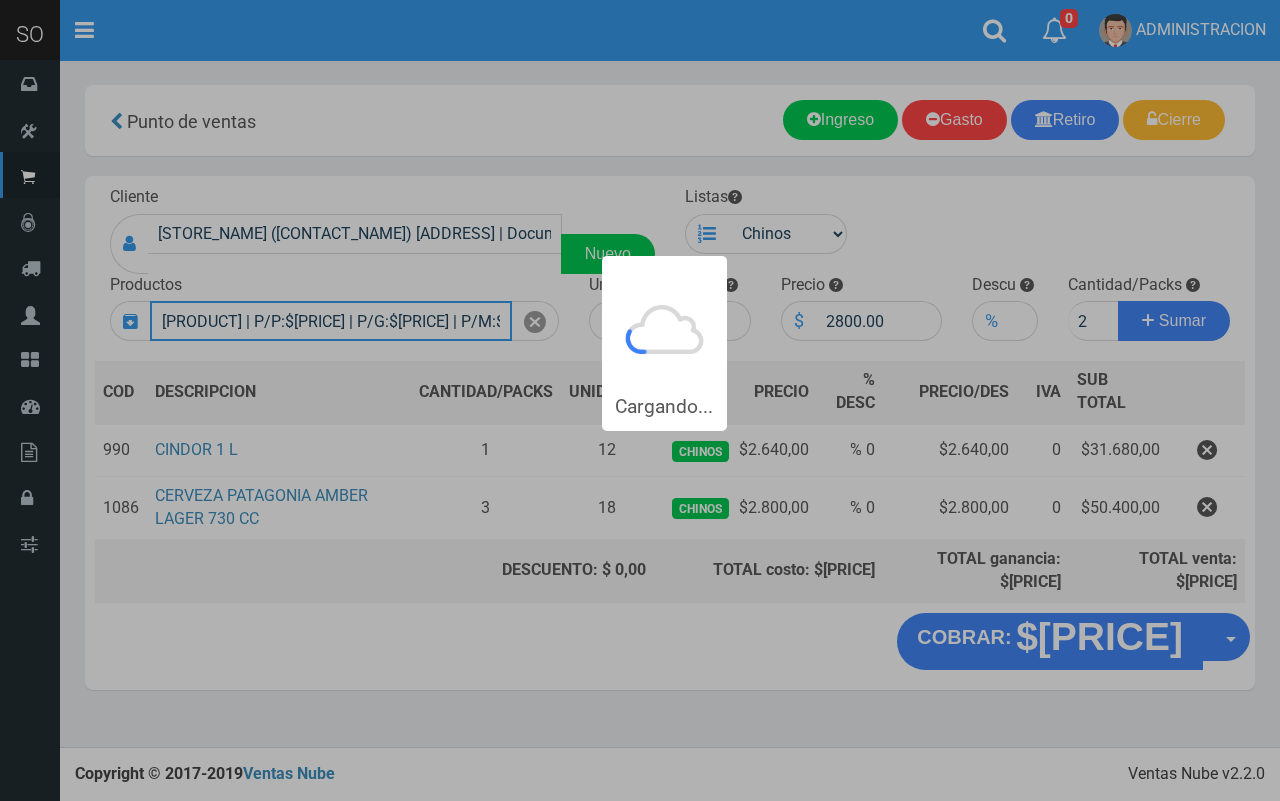 type 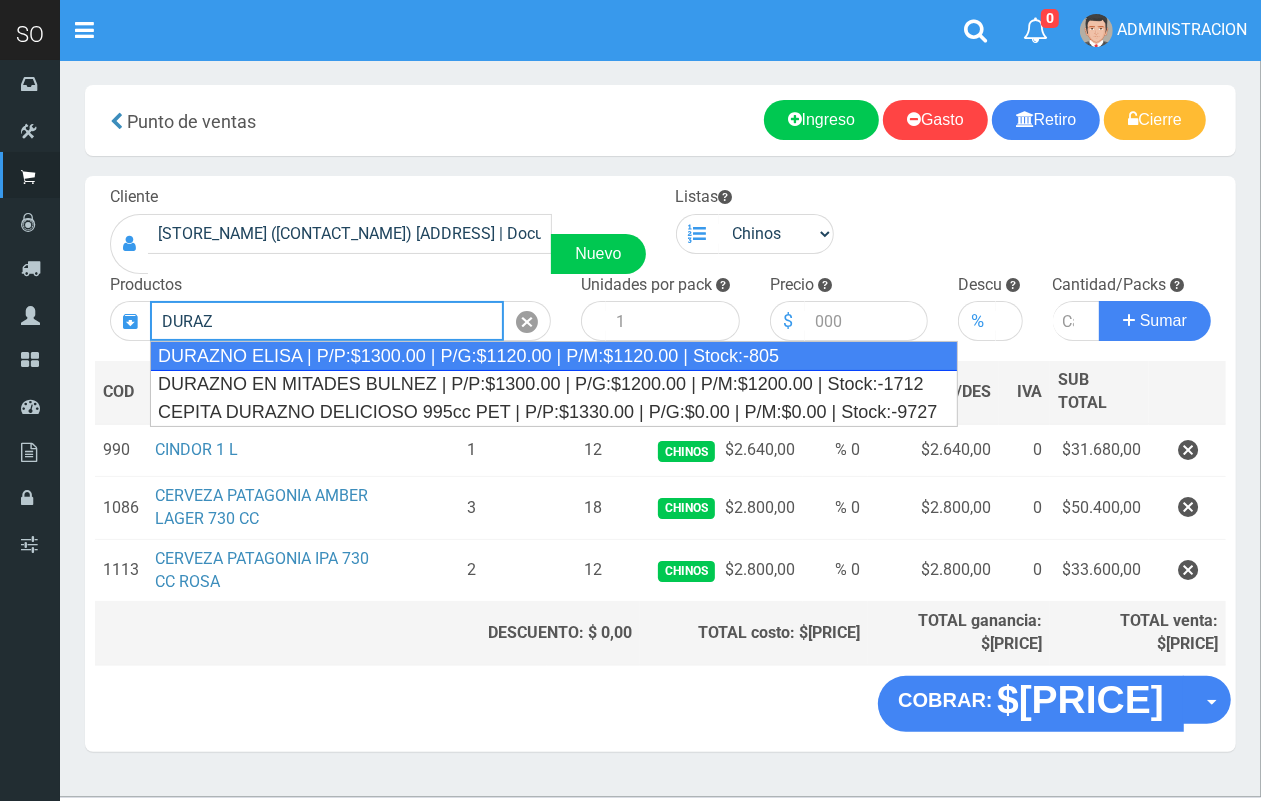 click on "DURAZNO ELISA  | P/P:$1300.00 | P/G:$1120.00 | P/M:$1120.00 | Stock:-805" at bounding box center [554, 356] 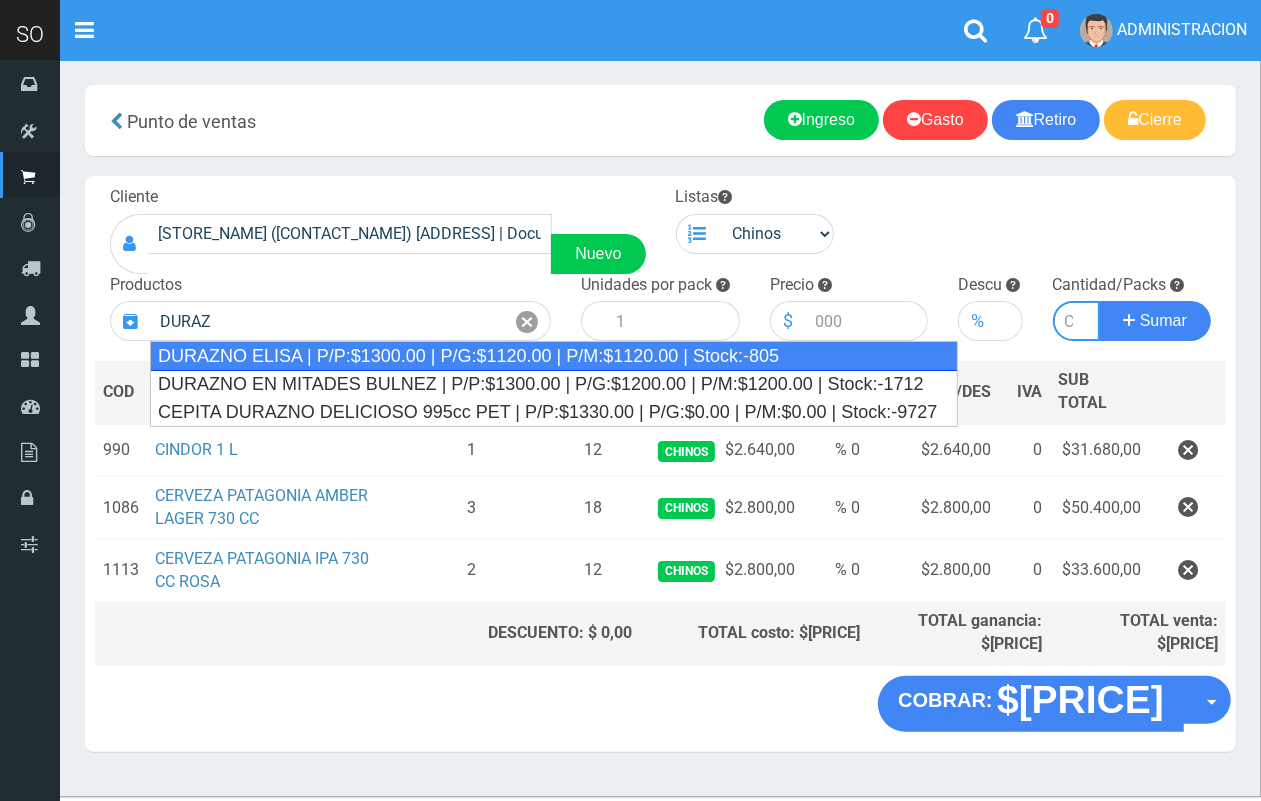 type on "DURAZNO ELISA  | P/P:$1300.00 | P/G:$1120.00 | P/M:$1120.00 | Stock:-805" 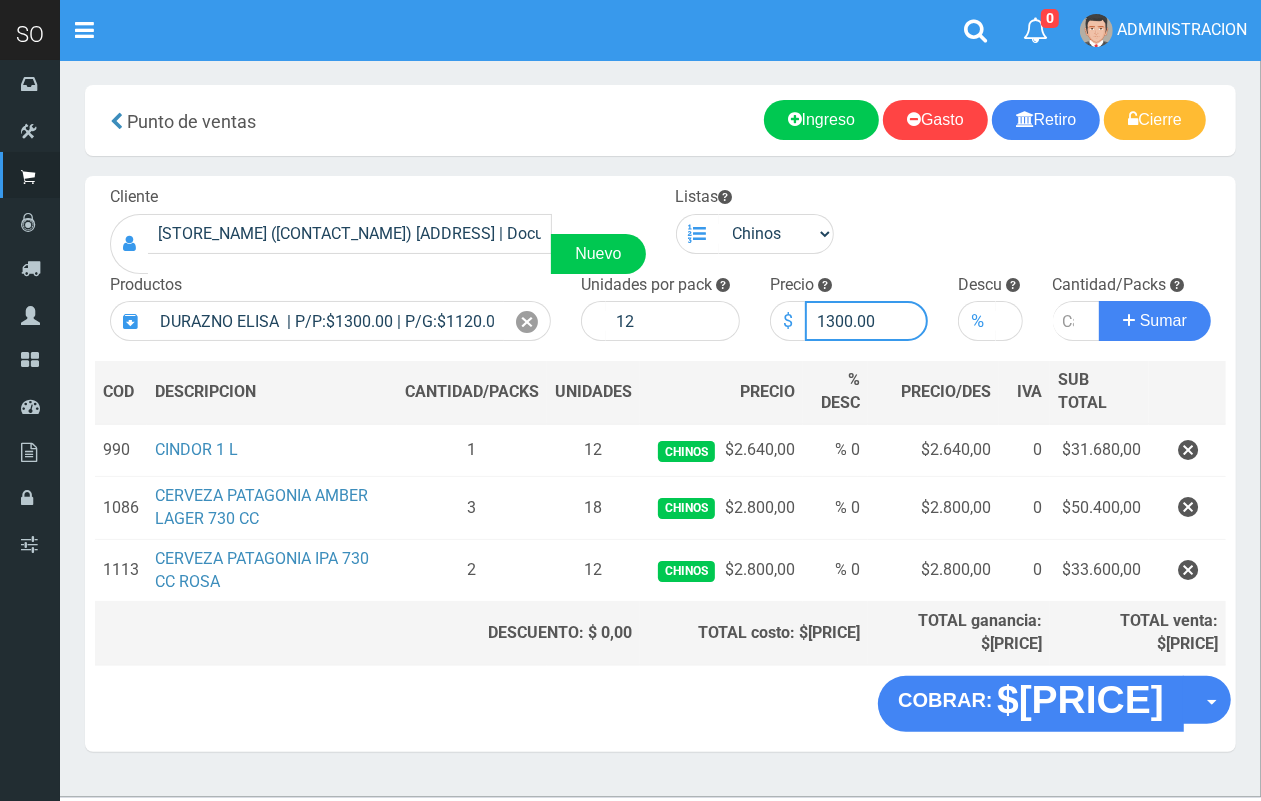click on "1300.00" at bounding box center (867, 321) 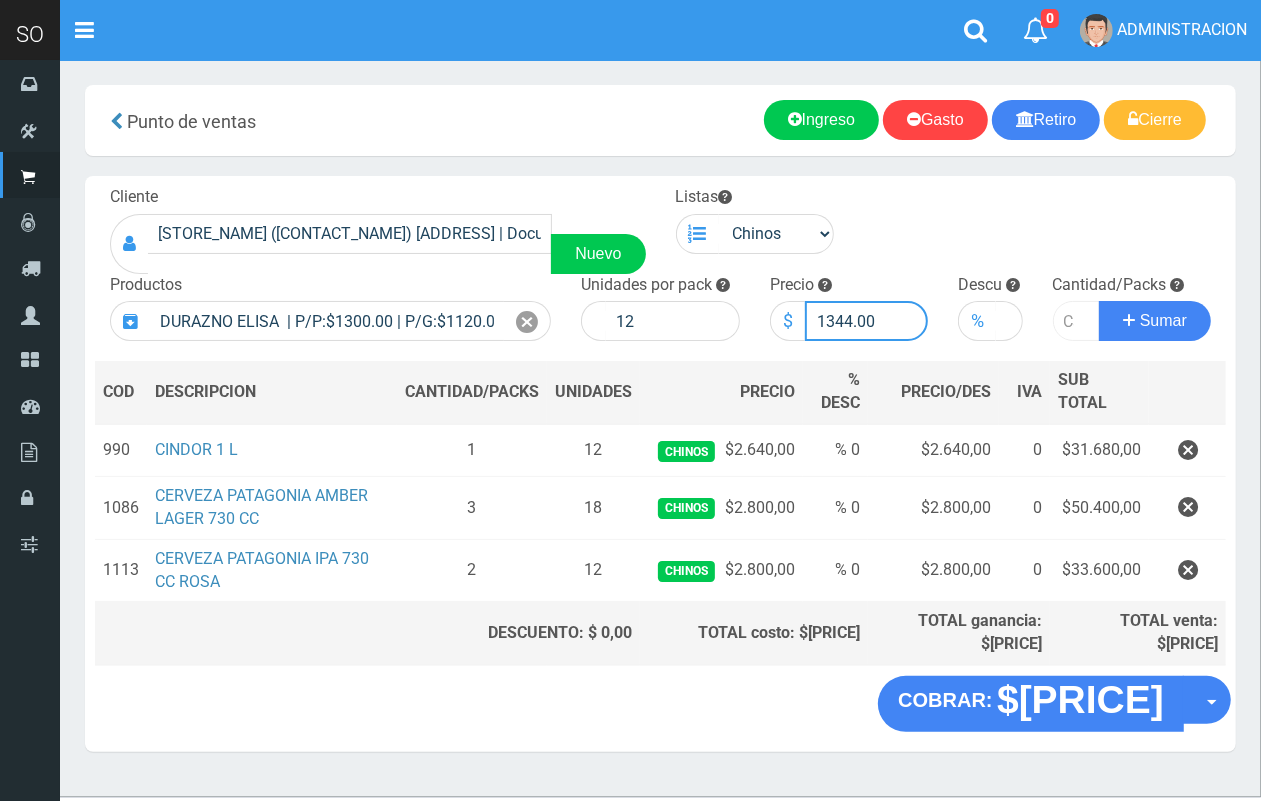 type on "1344.00" 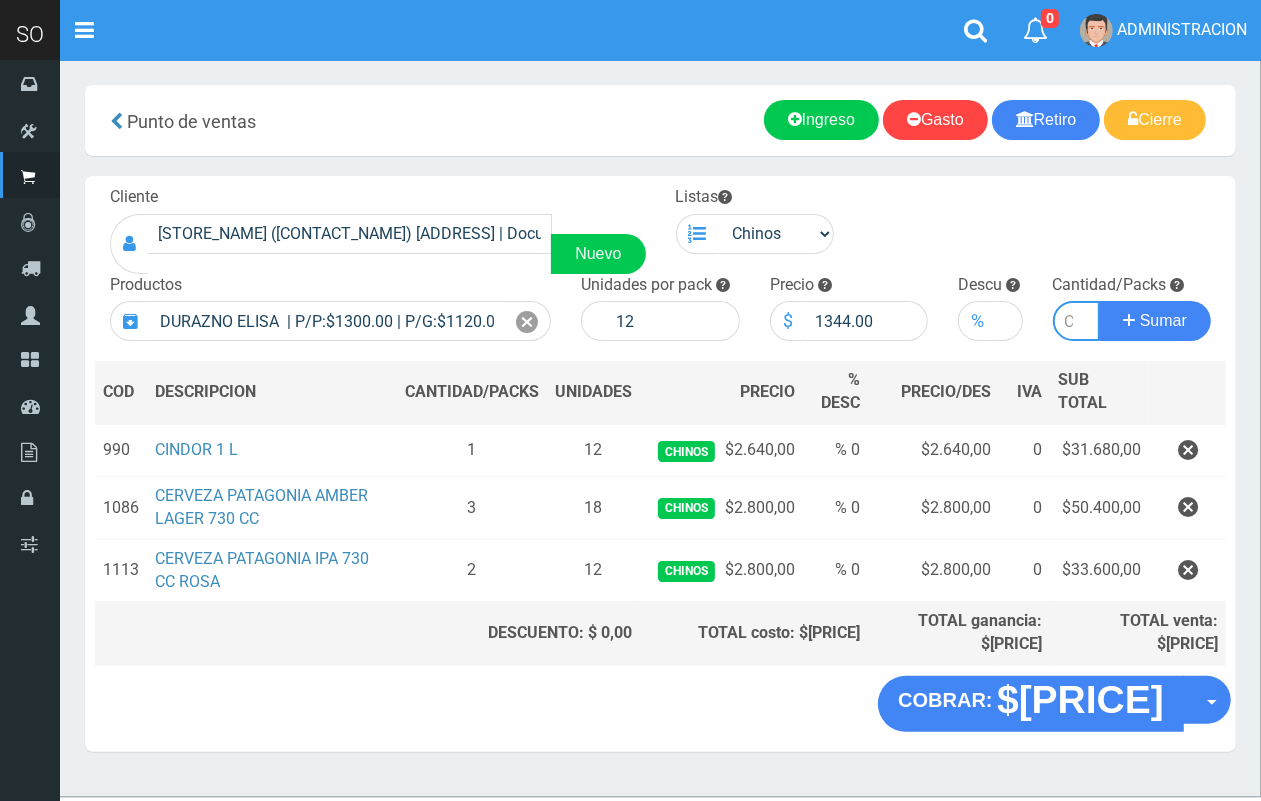 click at bounding box center (1077, 321) 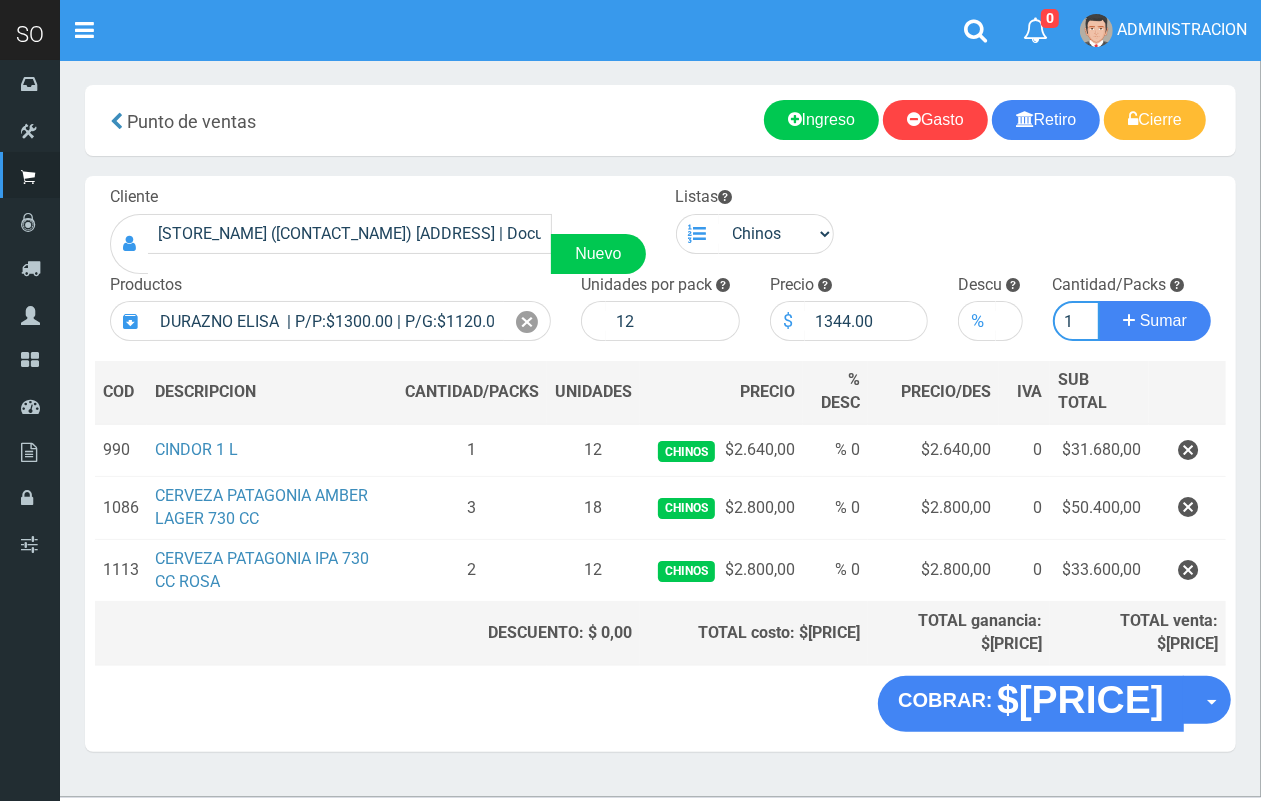 scroll, scrollTop: 0, scrollLeft: 2, axis: horizontal 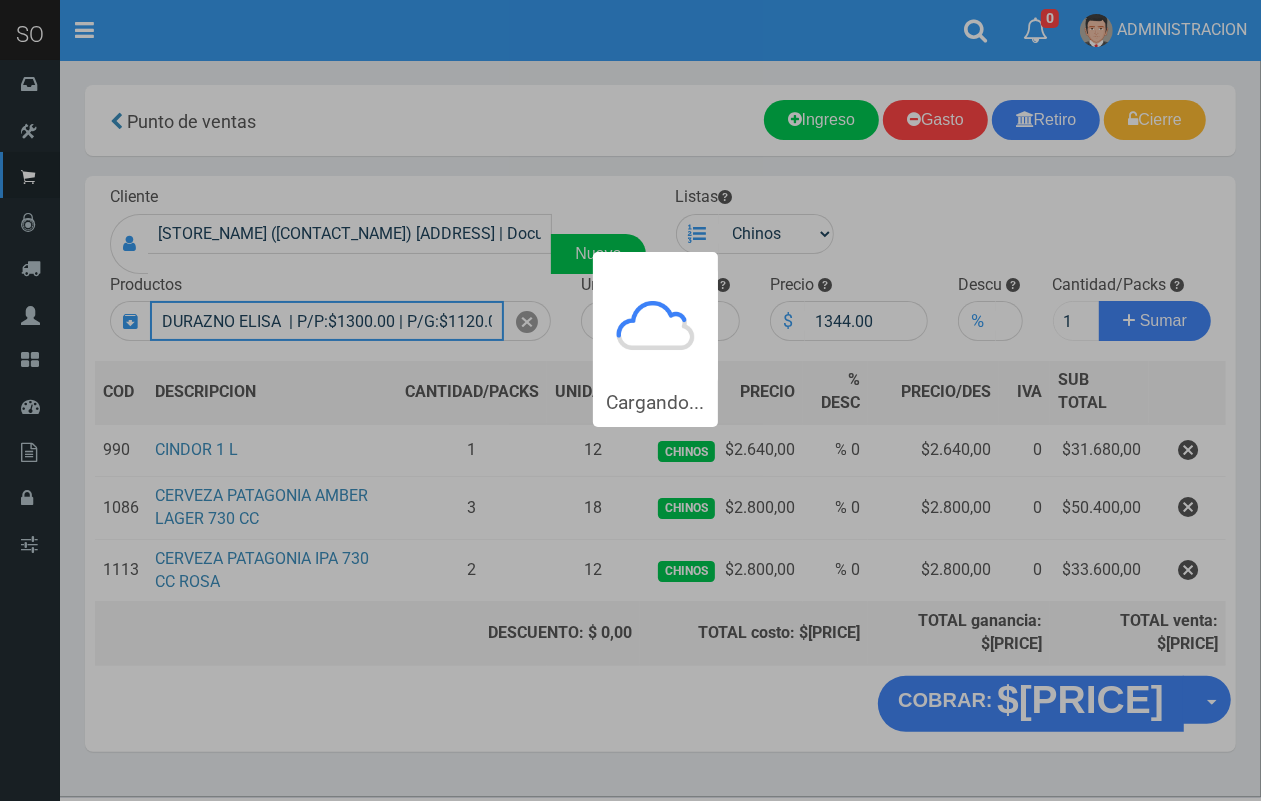 type 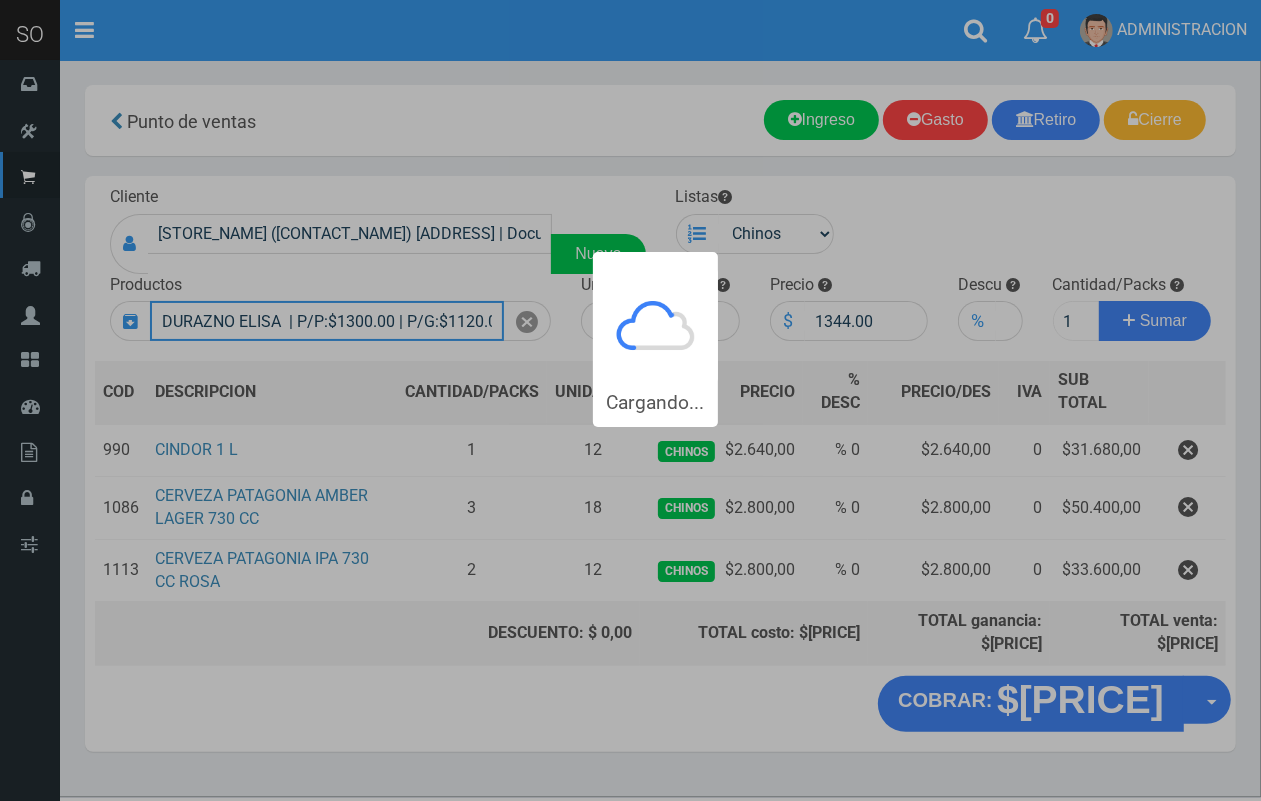 type 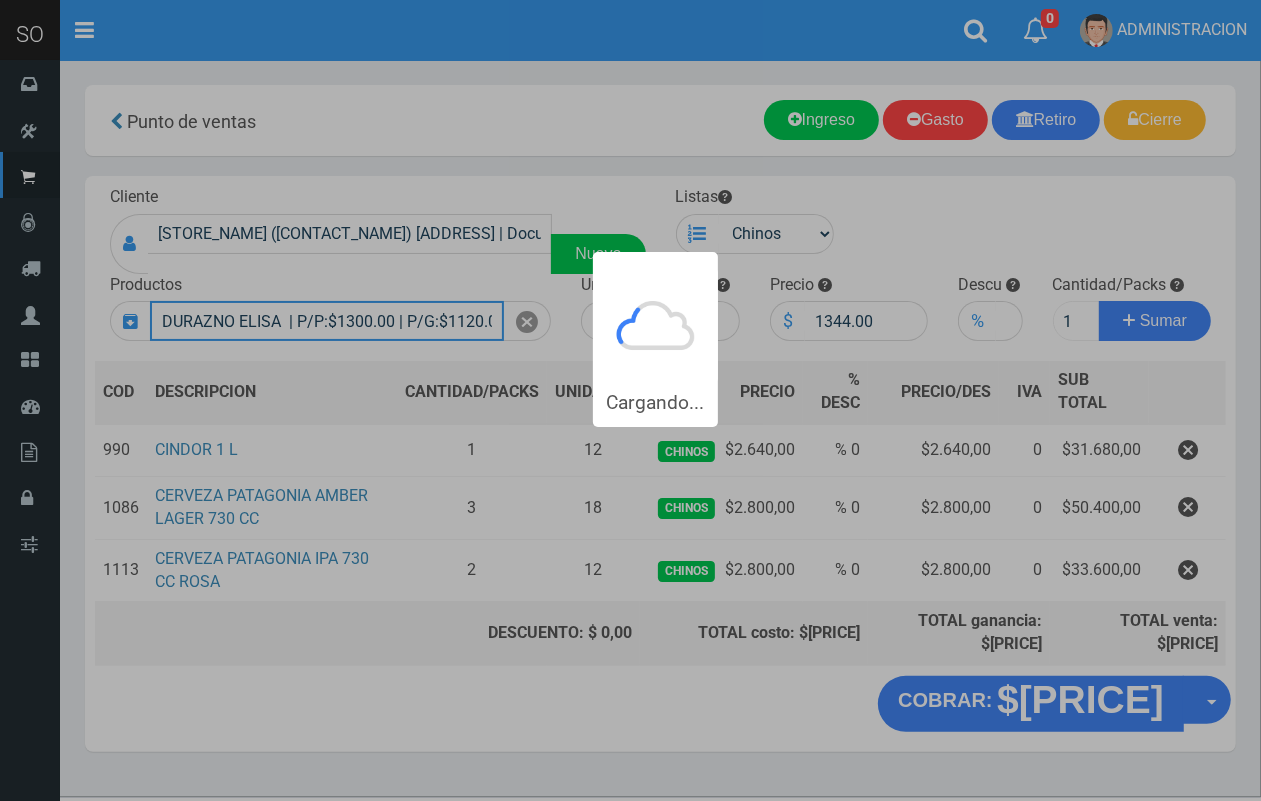type 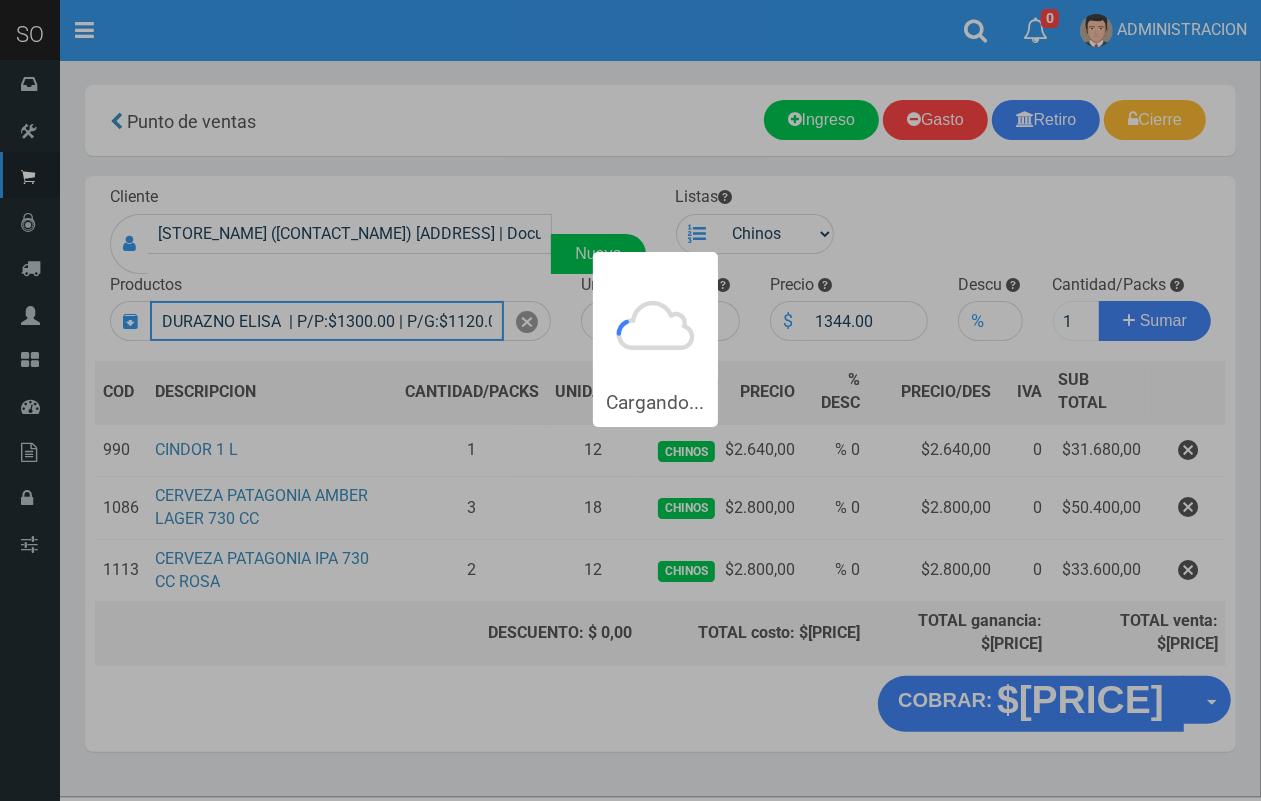 type 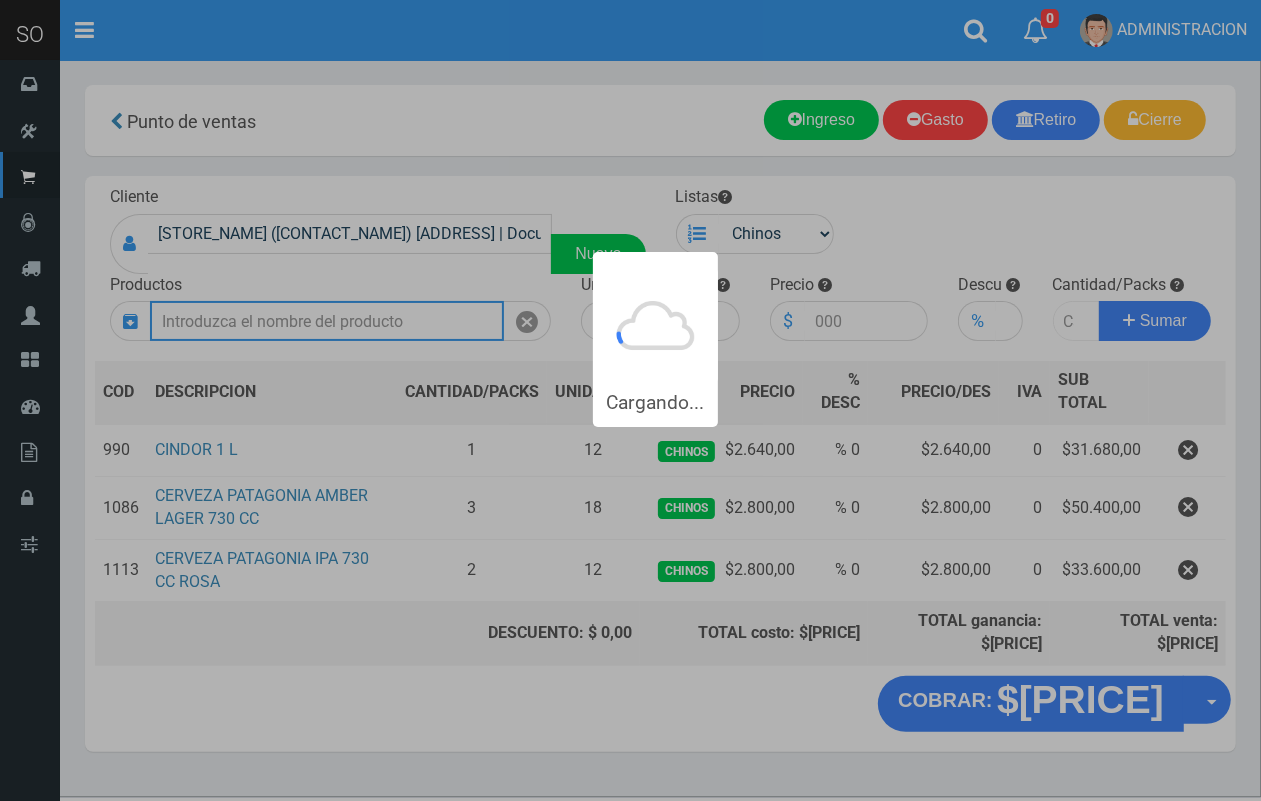 scroll, scrollTop: 0, scrollLeft: 0, axis: both 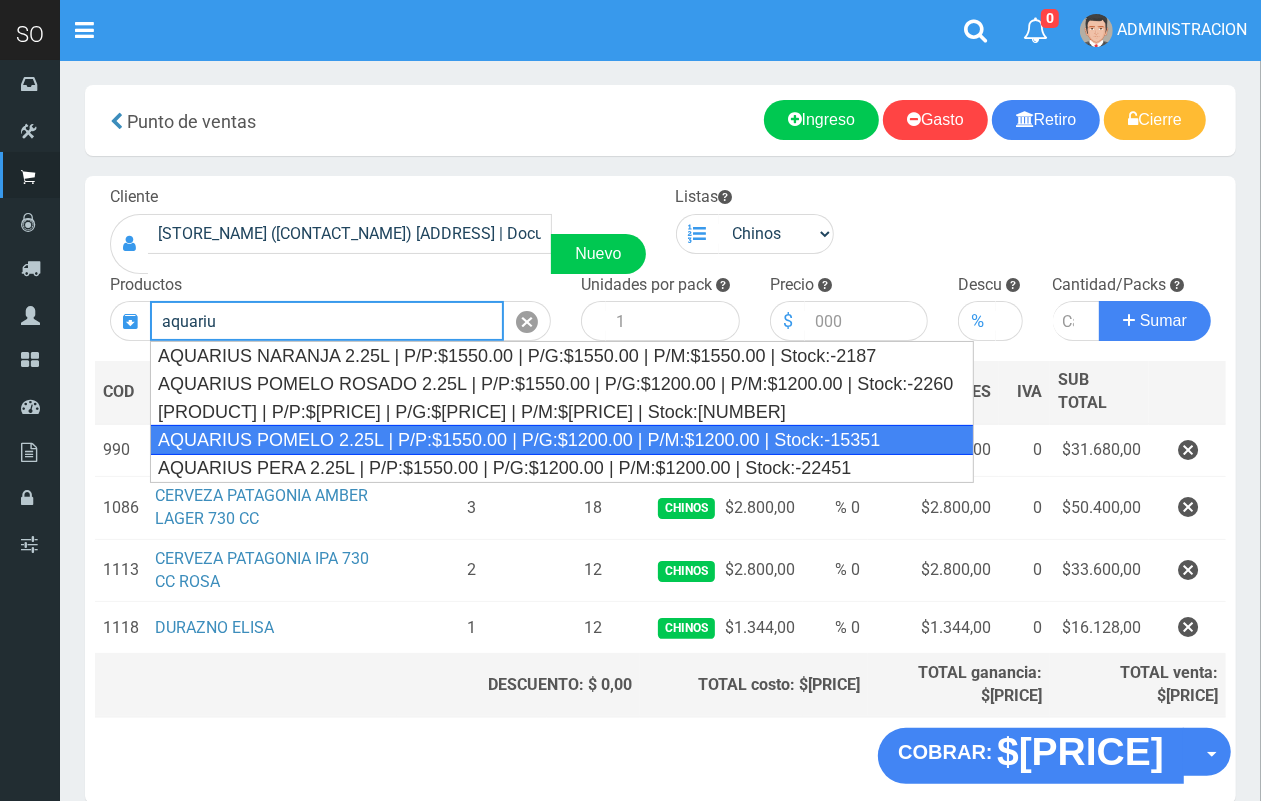 click on "AQUARIUS POMELO 2.25L | P/P:$1550.00 | P/G:$1200.00 | P/M:$1200.00 | Stock:-15351" at bounding box center (562, 440) 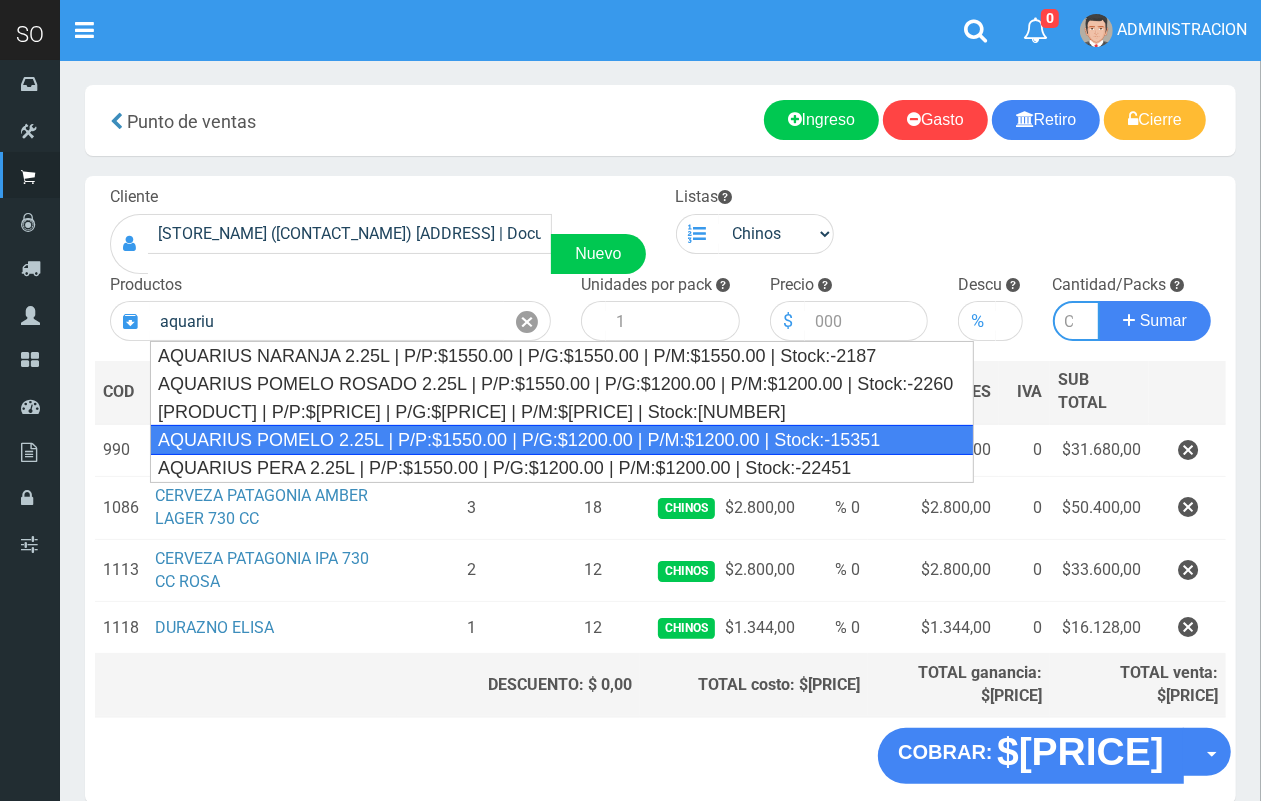 type on "AQUARIUS POMELO 2.25L | P/P:$1550.00 | P/G:$1200.00 | P/M:$1200.00 | Stock:-15351" 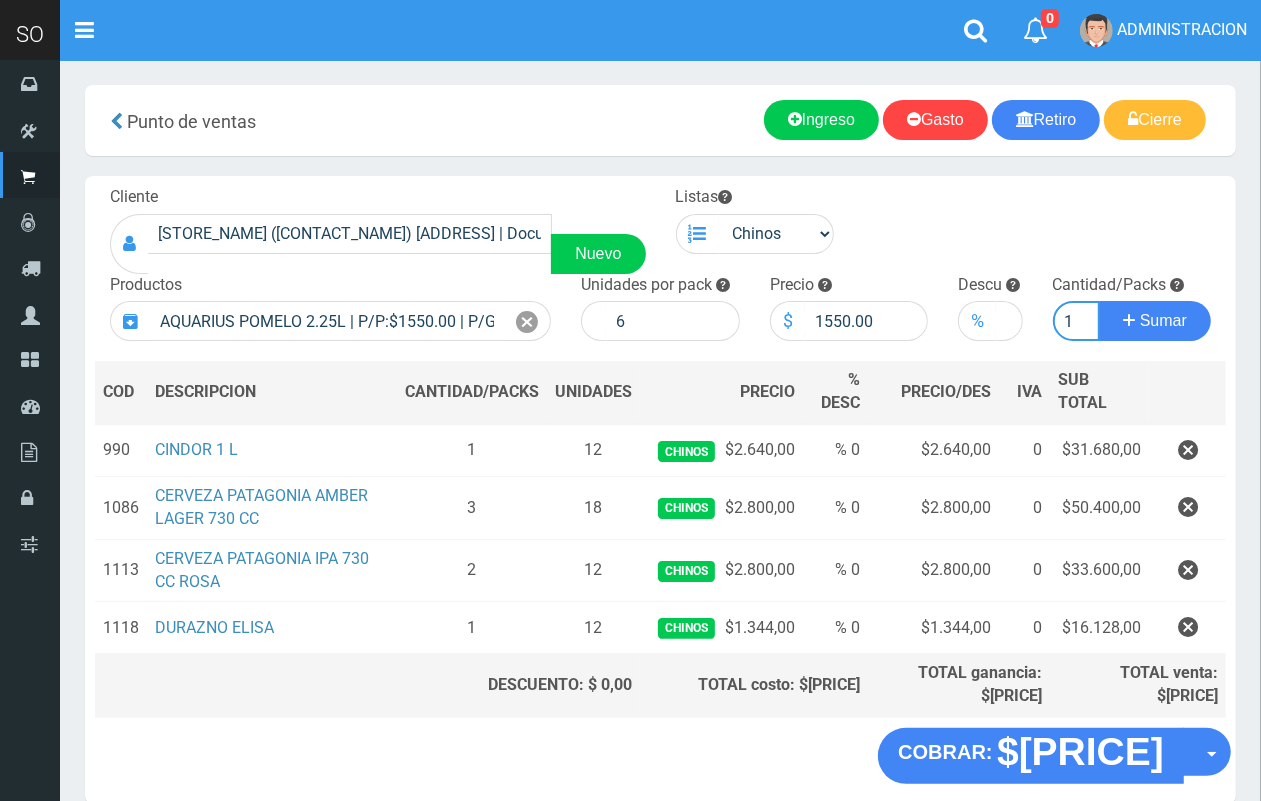 scroll, scrollTop: 0, scrollLeft: 2, axis: horizontal 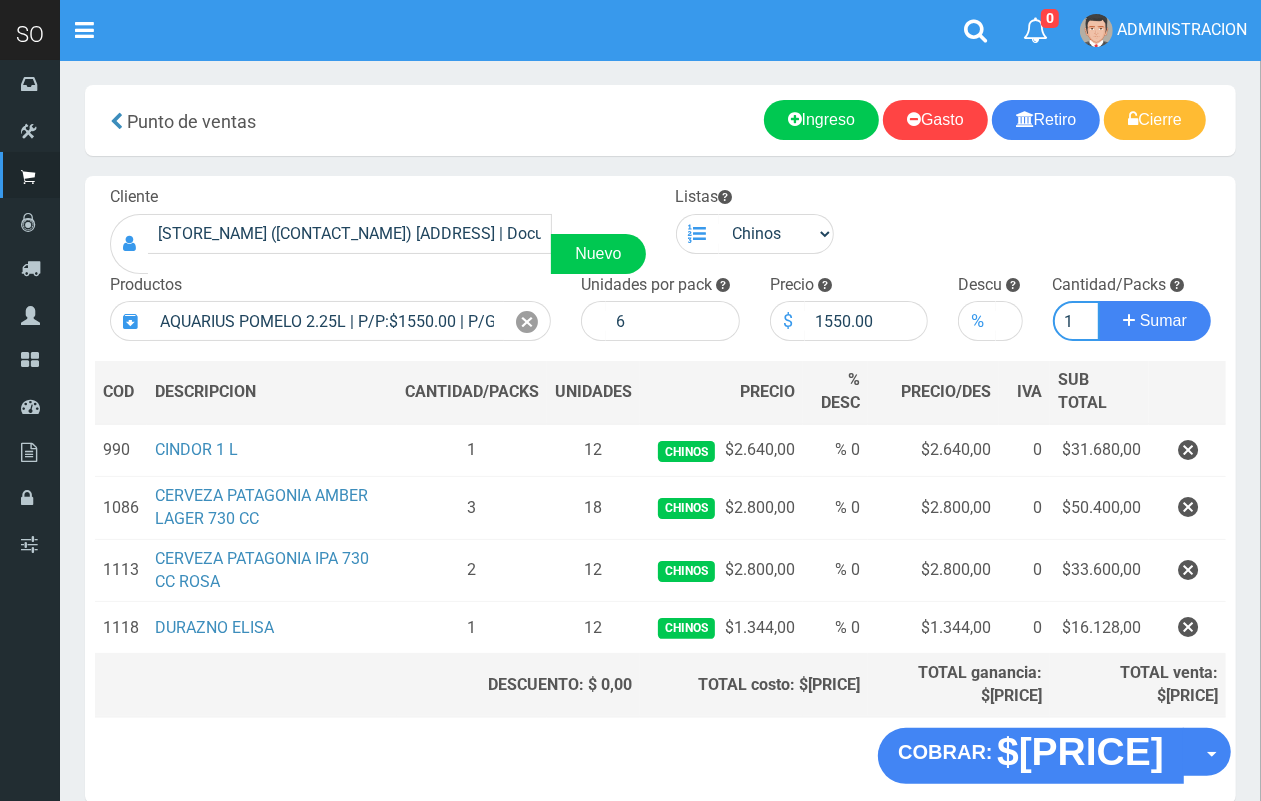 type on "1" 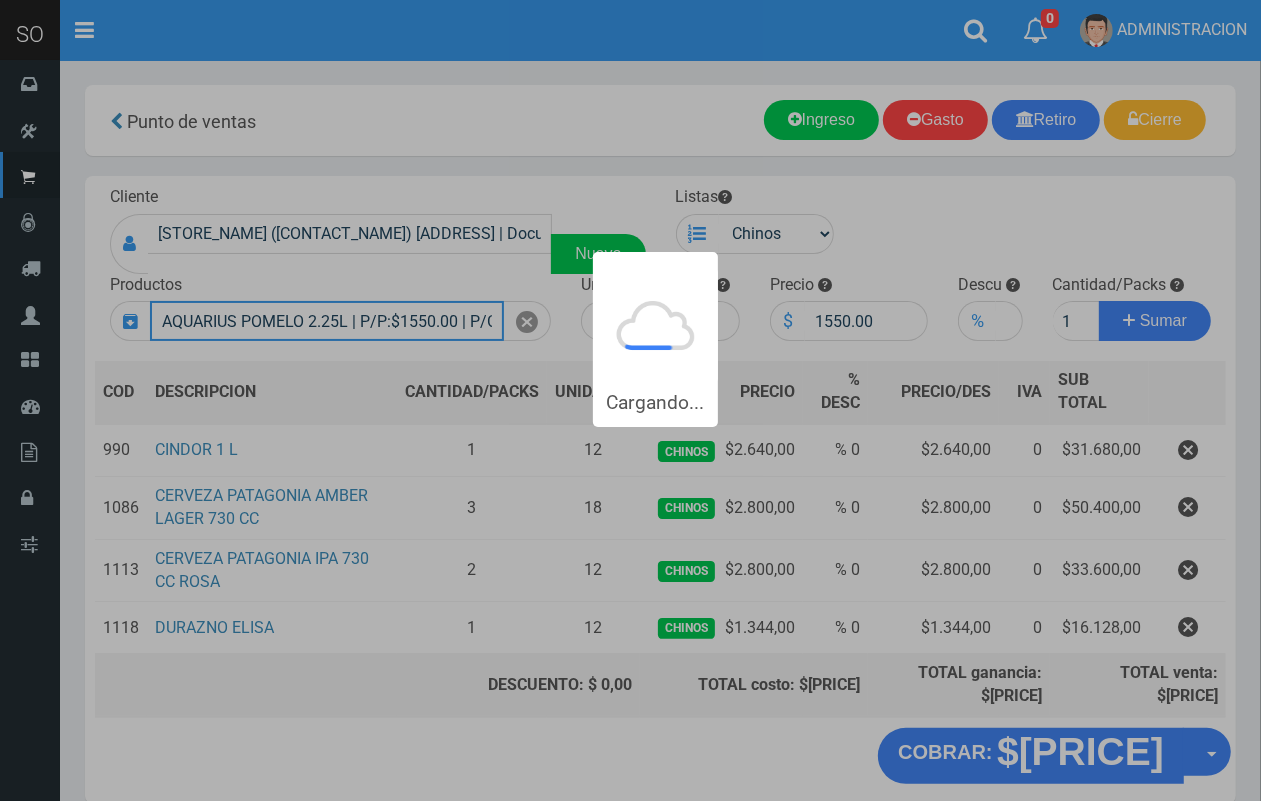 type 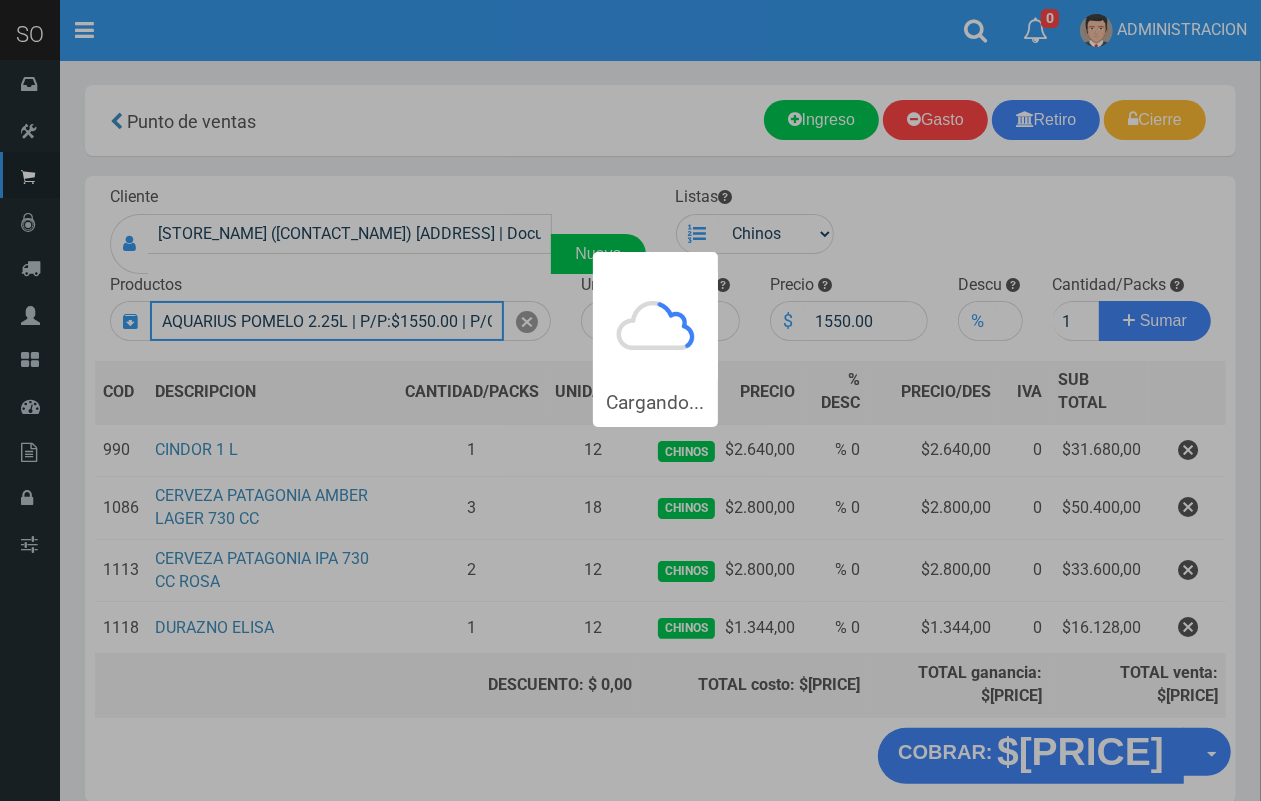 type 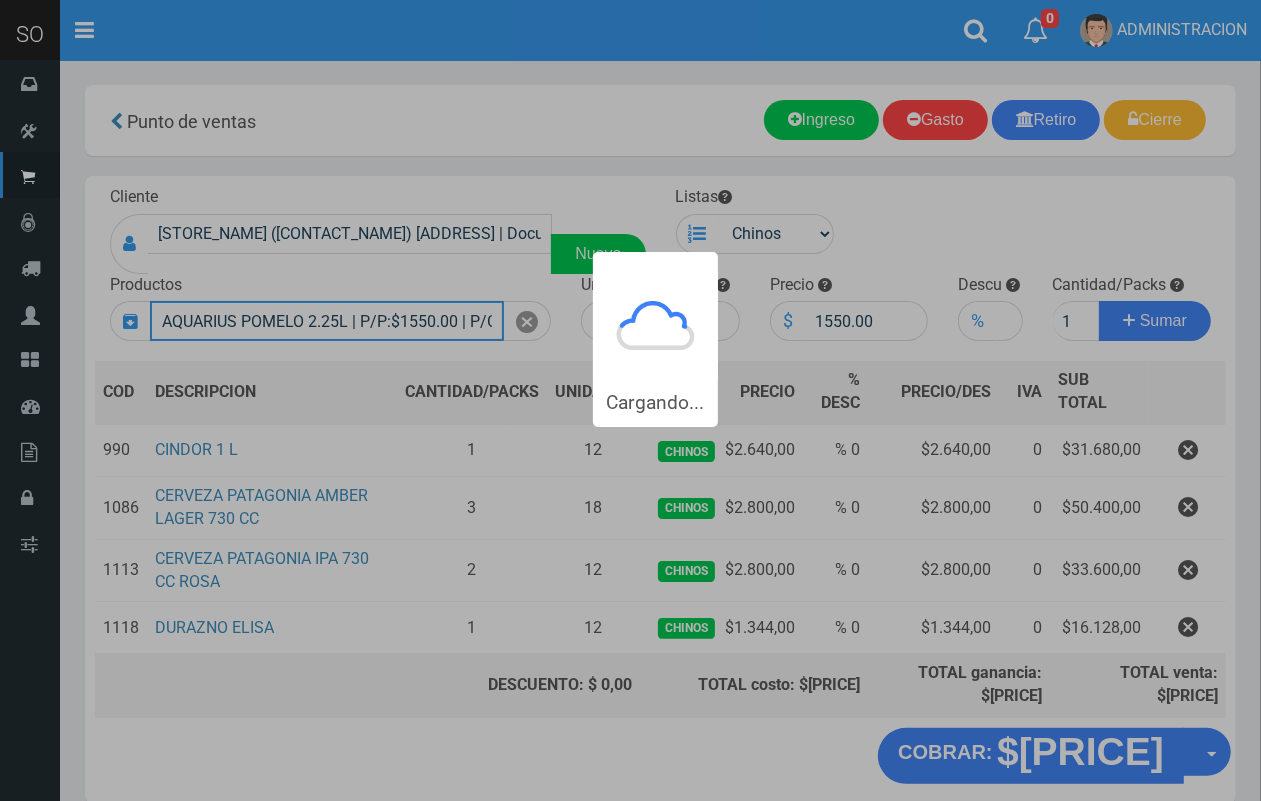 type 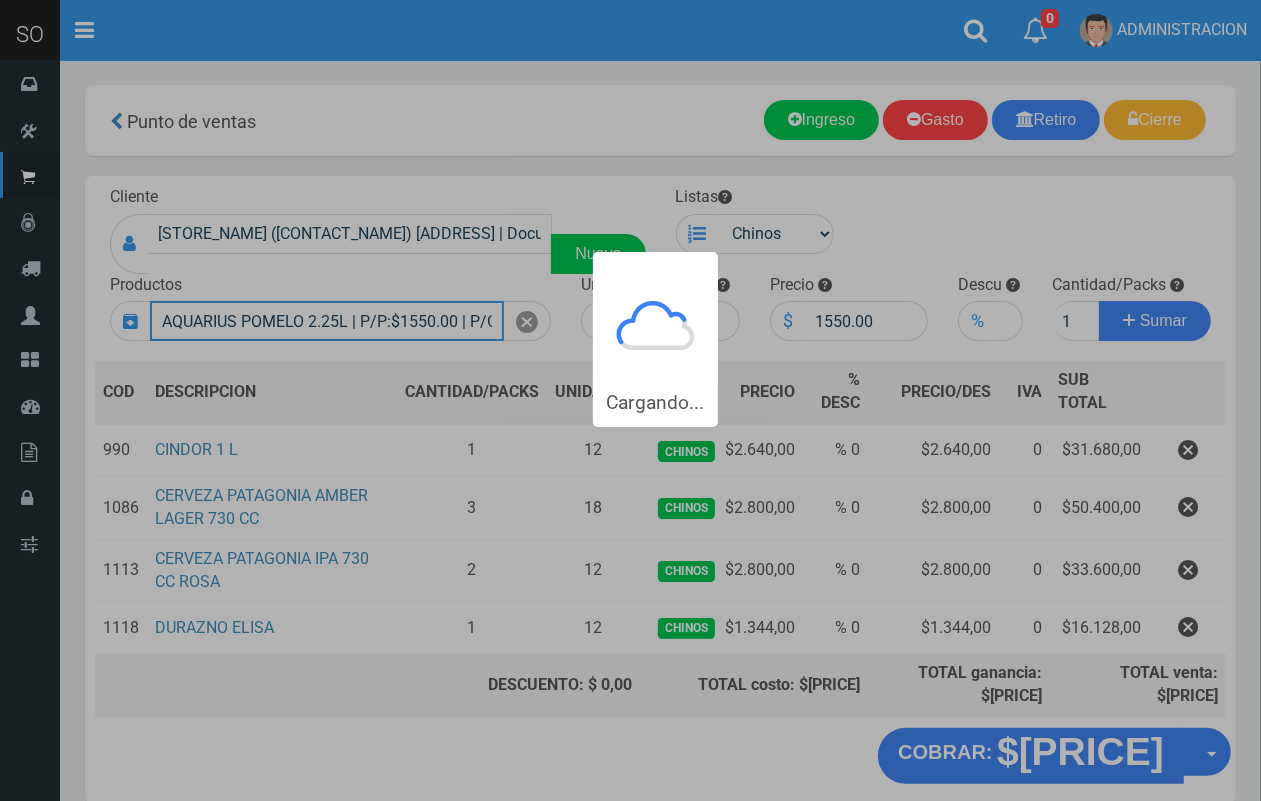 type 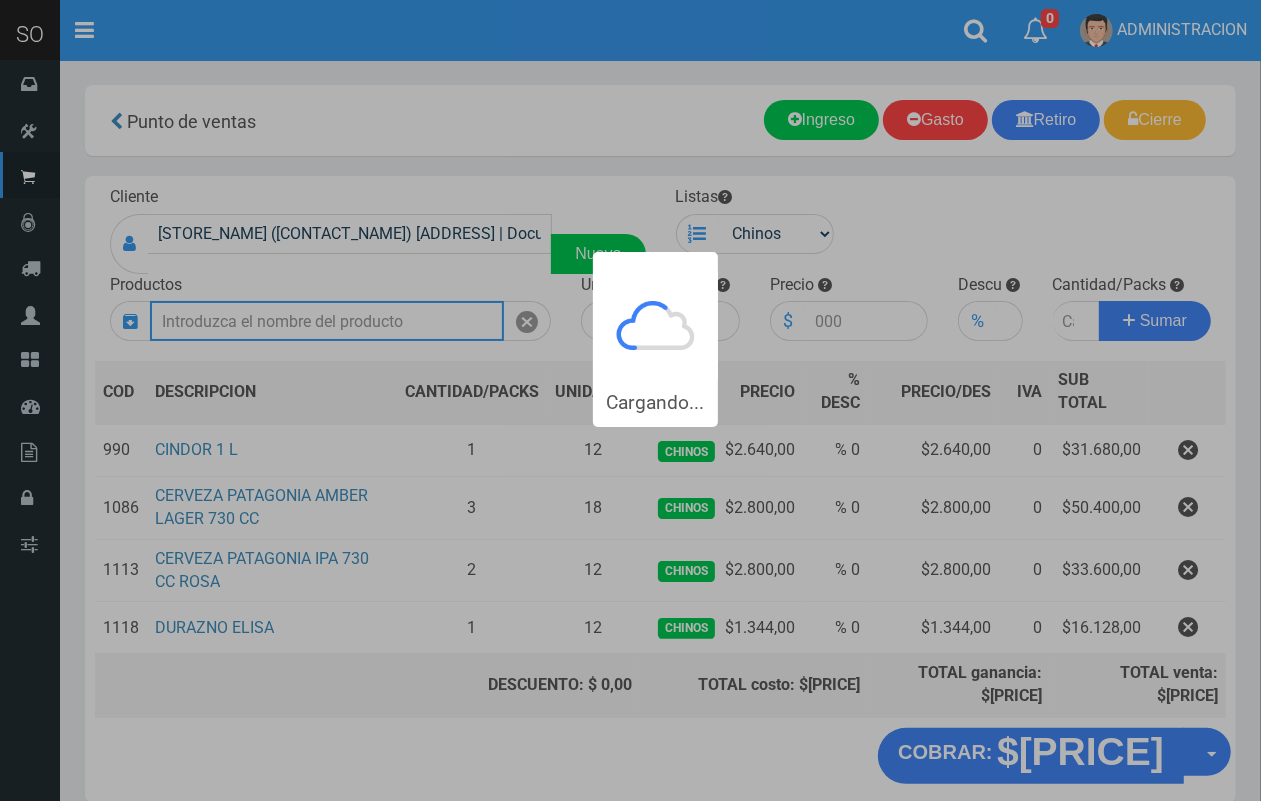 scroll, scrollTop: 0, scrollLeft: 0, axis: both 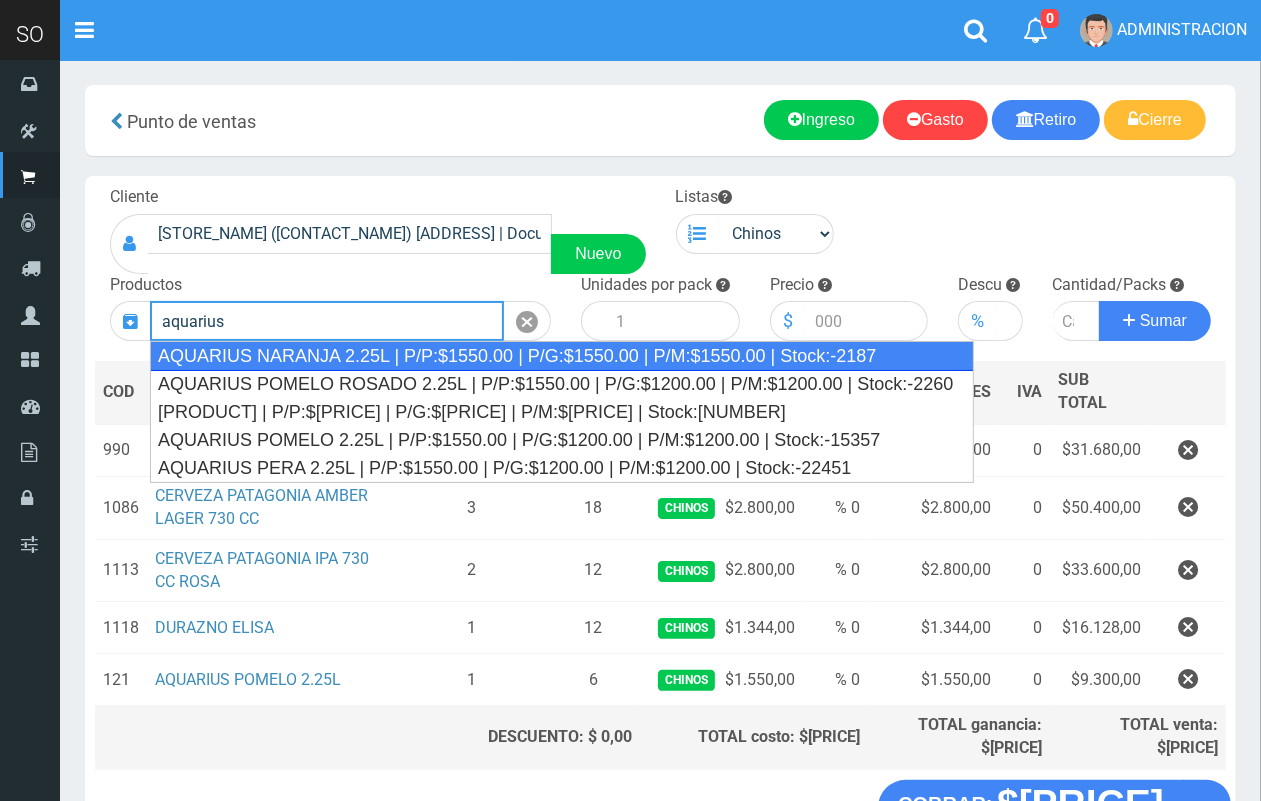 click on "AQUARIUS NARANJA 2.25L | P/P:$1550.00 | P/G:$1550.00 | P/M:$1550.00 | Stock:-2187" at bounding box center (562, 356) 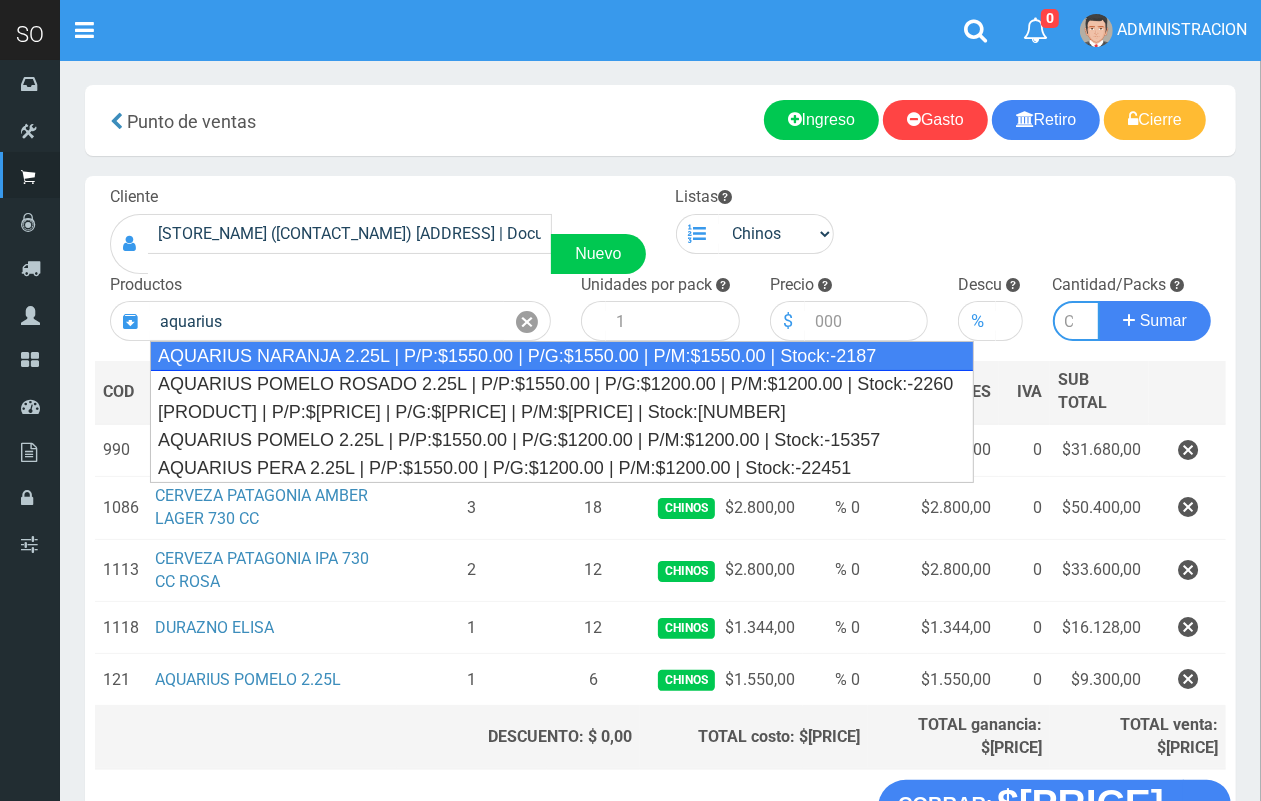 type on "AQUARIUS NARANJA 2.25L | P/P:$1550.00 | P/G:$1550.00 | P/M:$1550.00 | Stock:-2187" 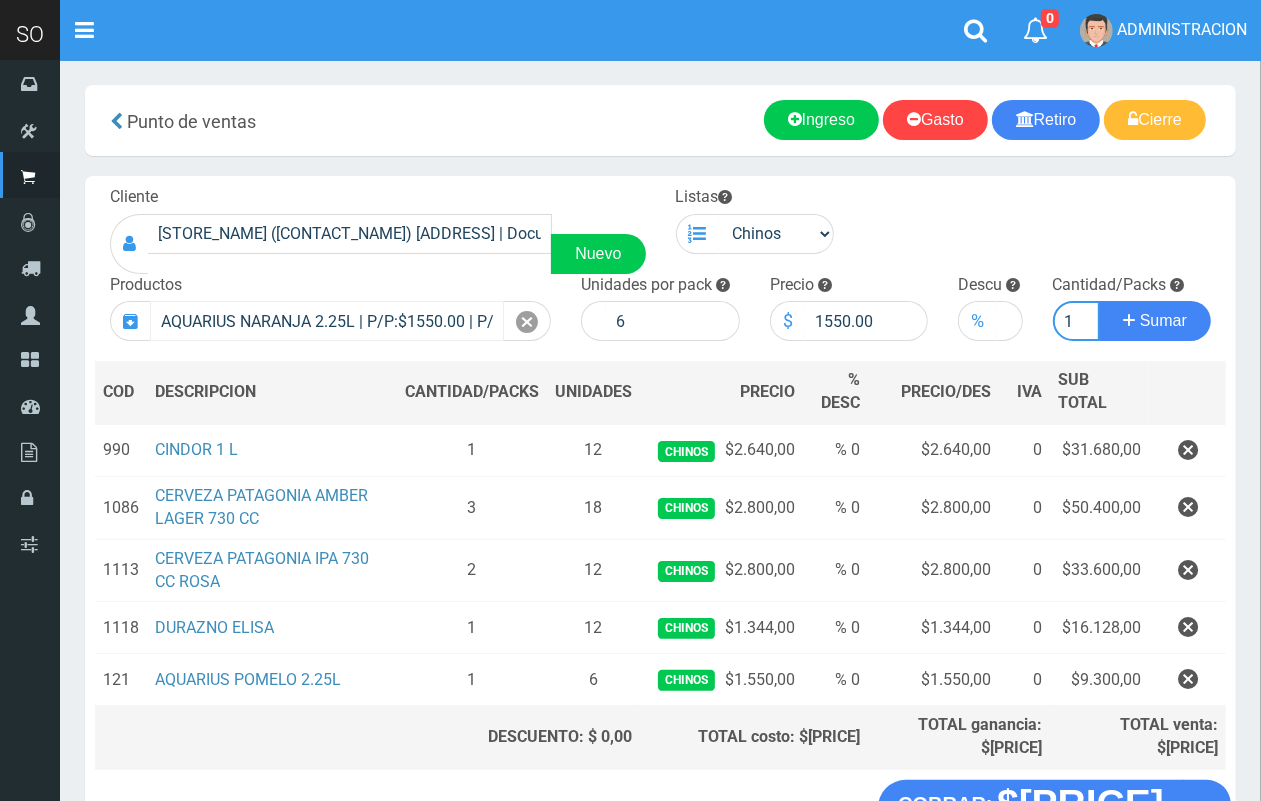 scroll, scrollTop: 0, scrollLeft: 2, axis: horizontal 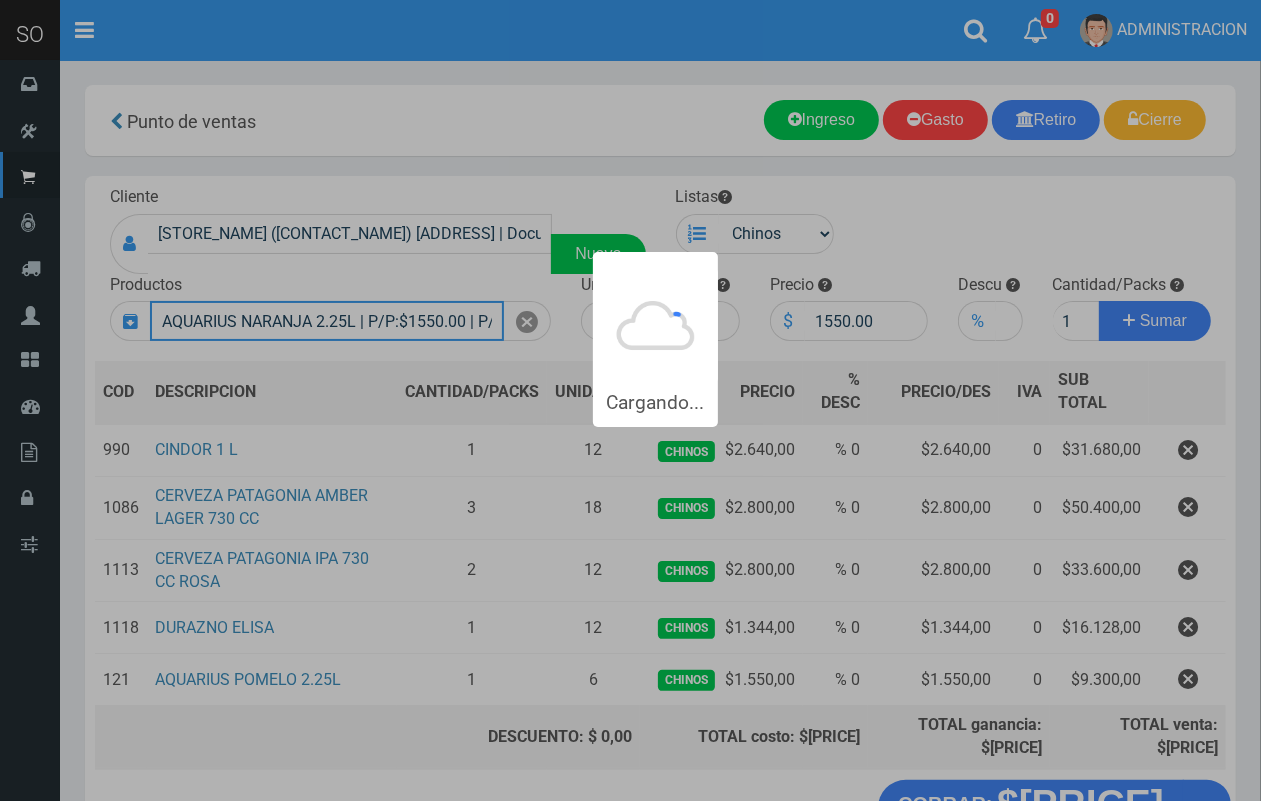 type 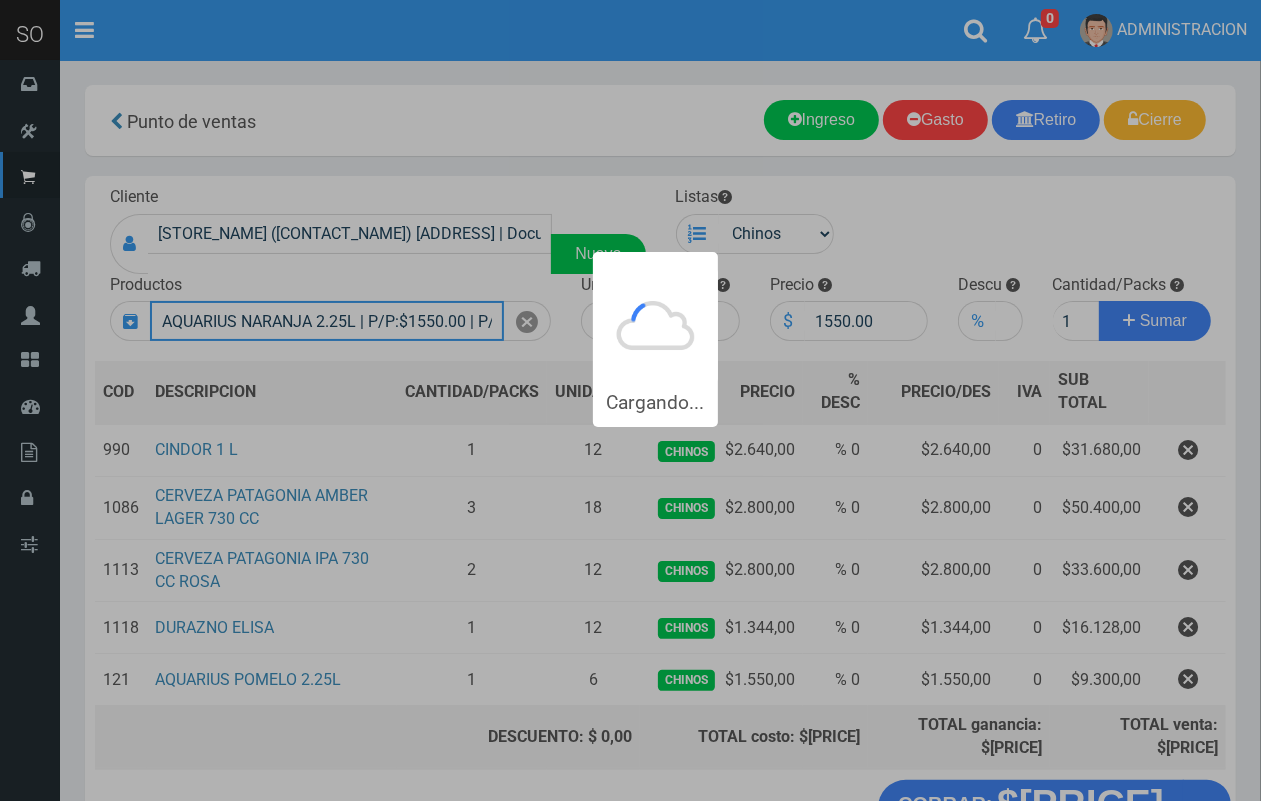 type 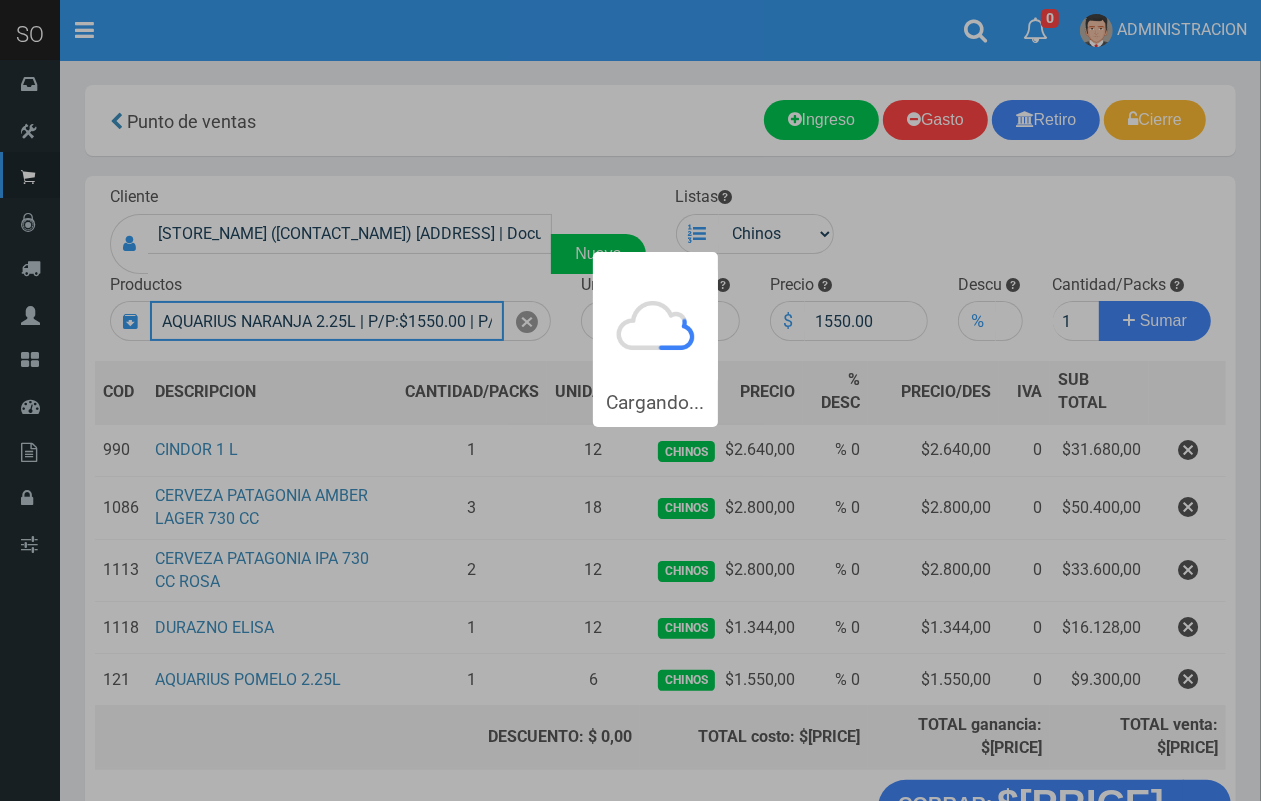 type 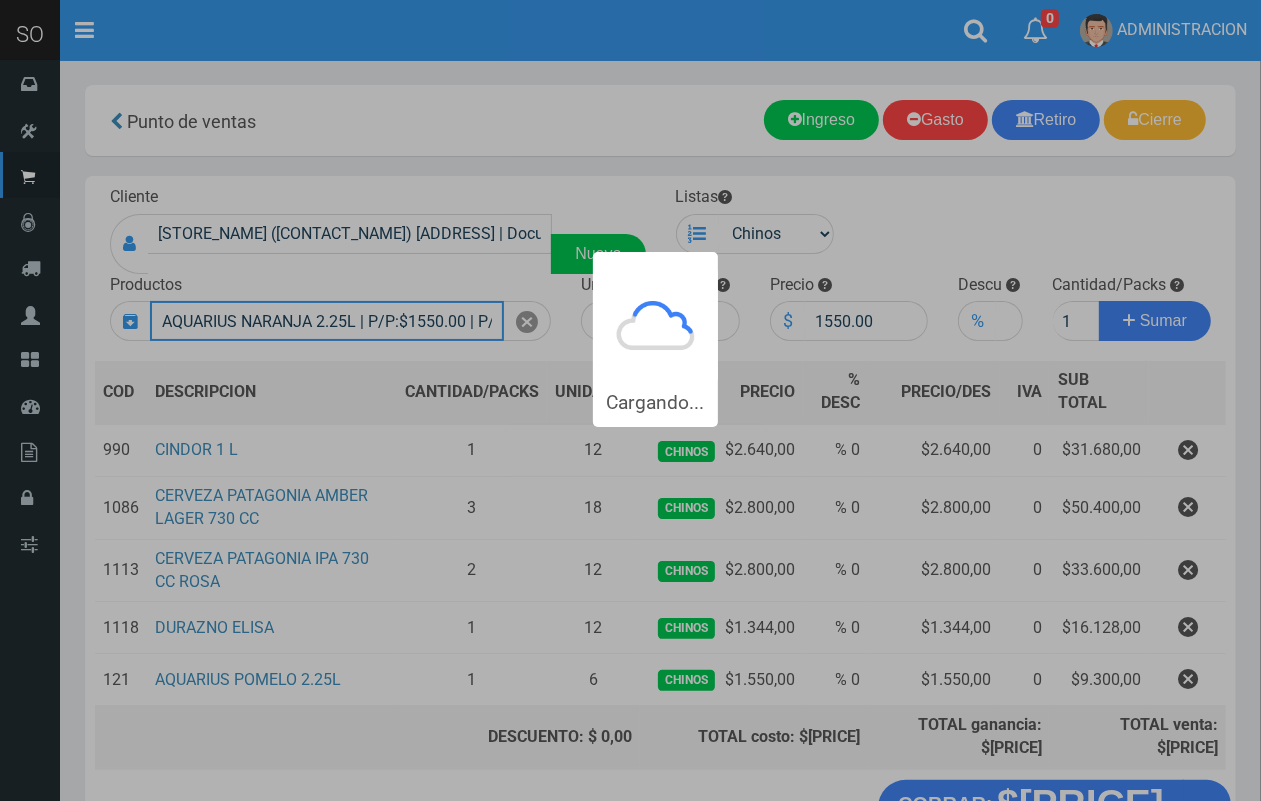 type 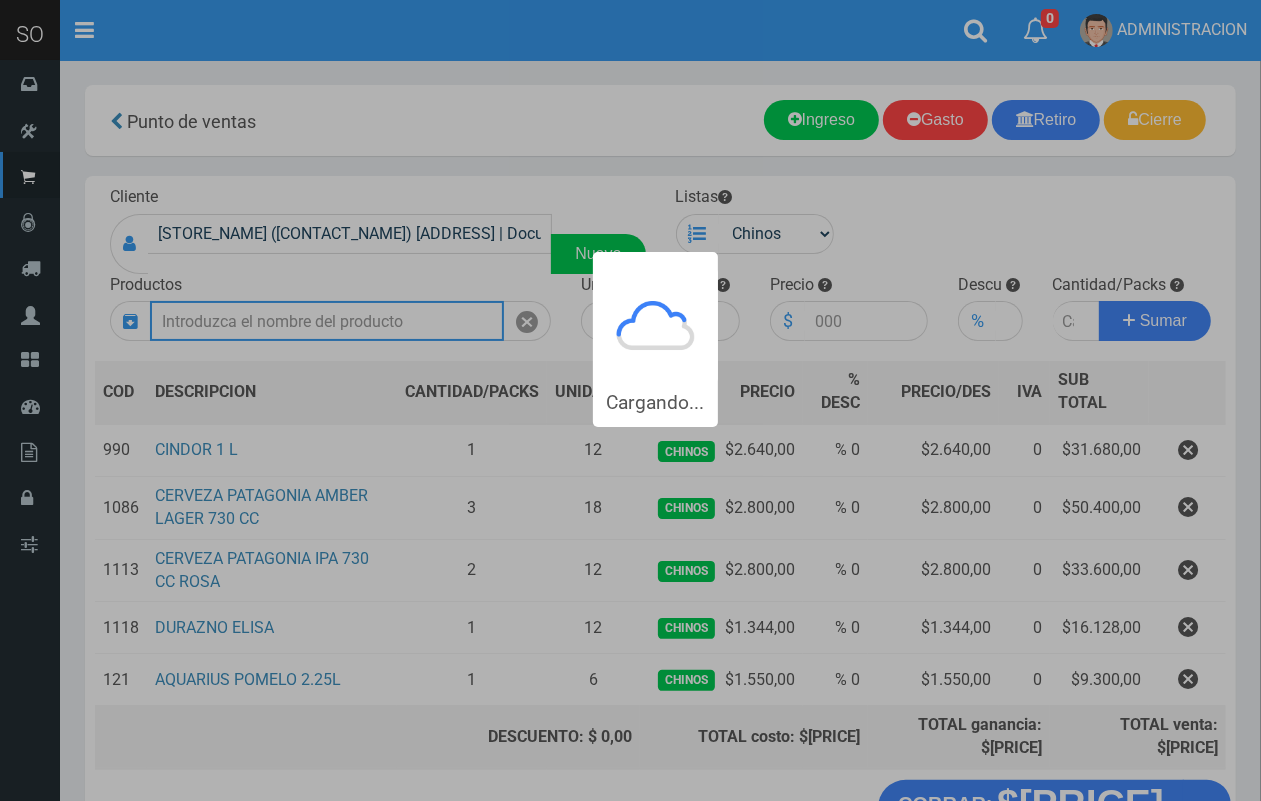 scroll, scrollTop: 0, scrollLeft: 0, axis: both 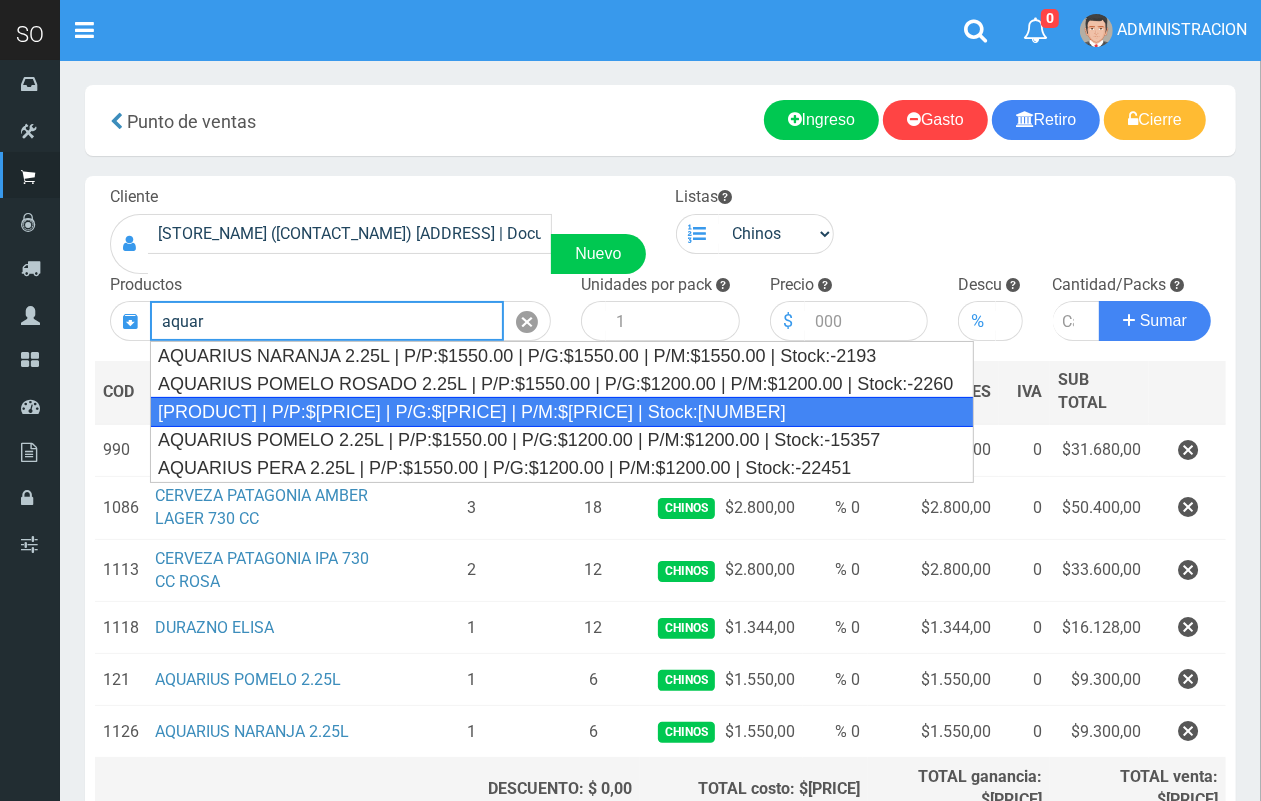 click on "AQUARIUS MANZANA 2.25L | P/P:$1550.00 | P/G:$1200.00 | P/M:$1200.00 | Stock:-11878" at bounding box center (562, 412) 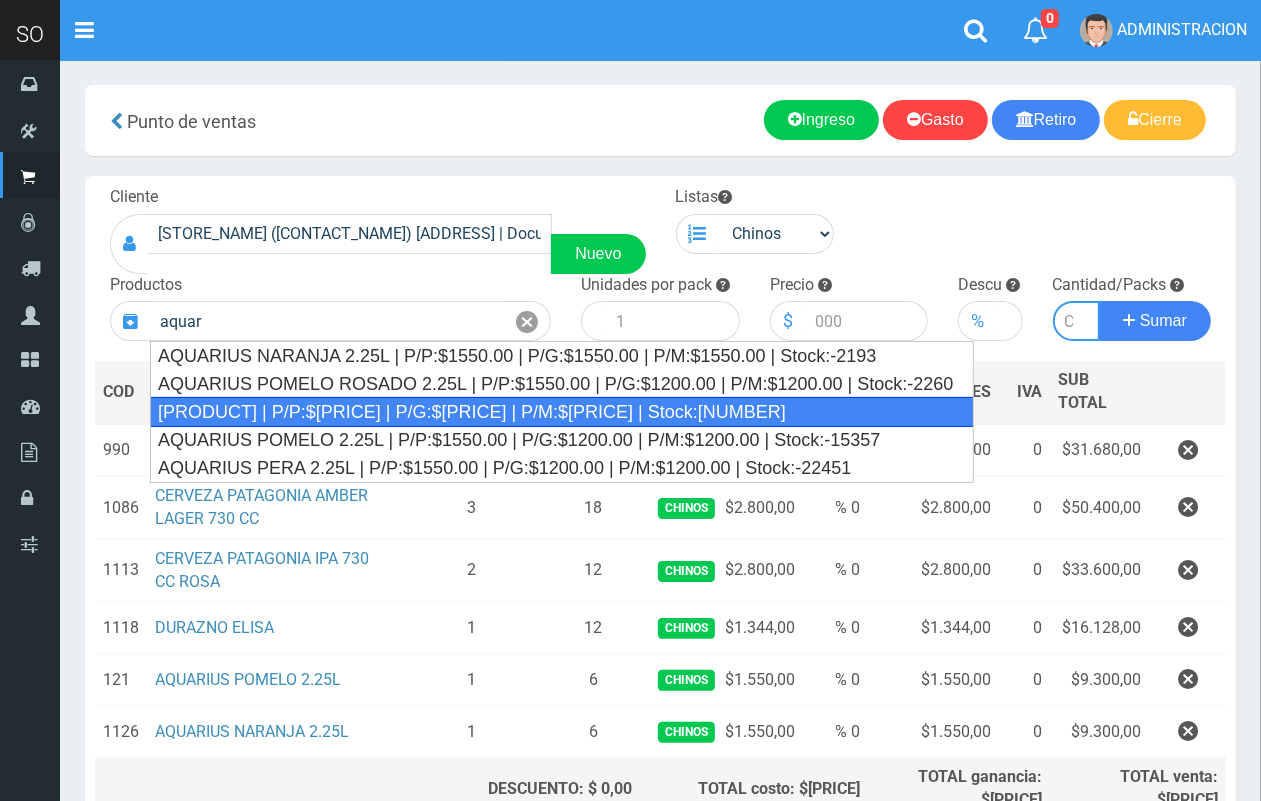 type on "AQUARIUS MANZANA 2.25L | P/P:$1550.00 | P/G:$1200.00 | P/M:$1200.00 | Stock:-11878" 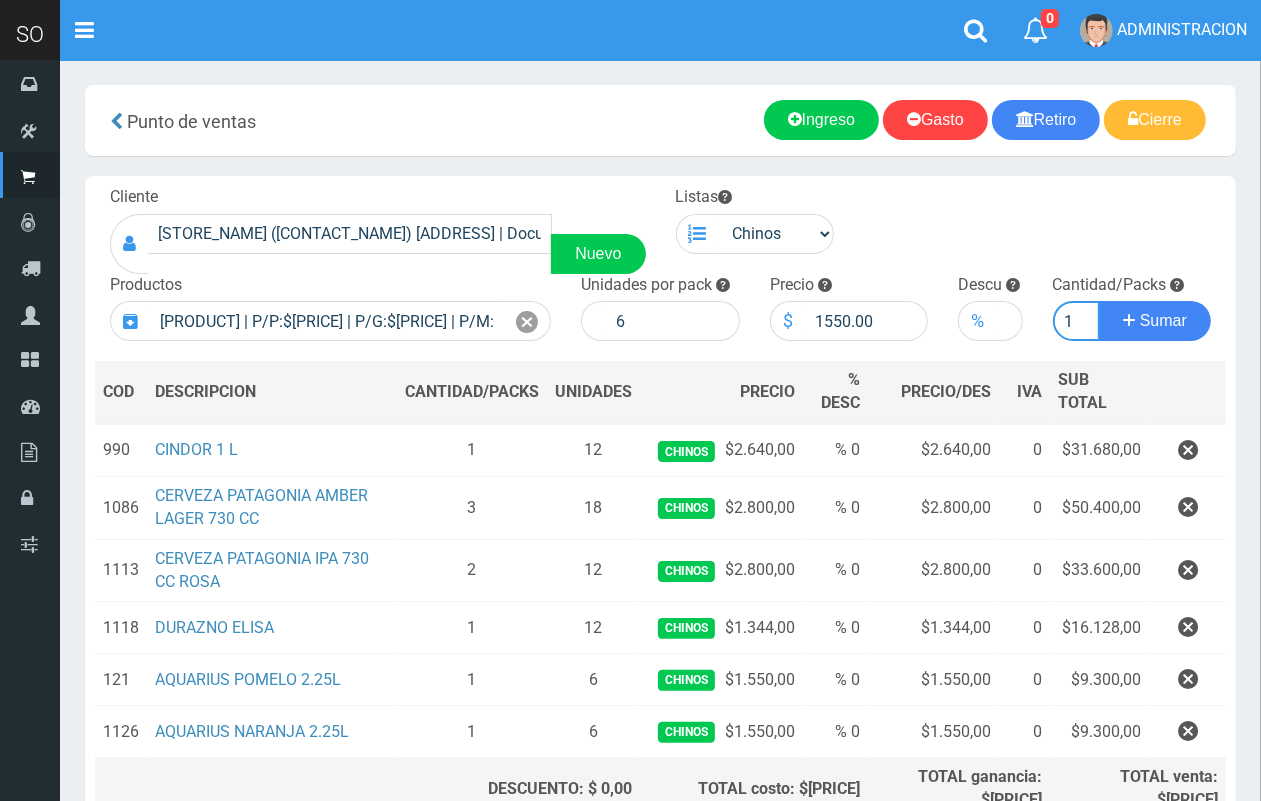 scroll, scrollTop: 0, scrollLeft: 2, axis: horizontal 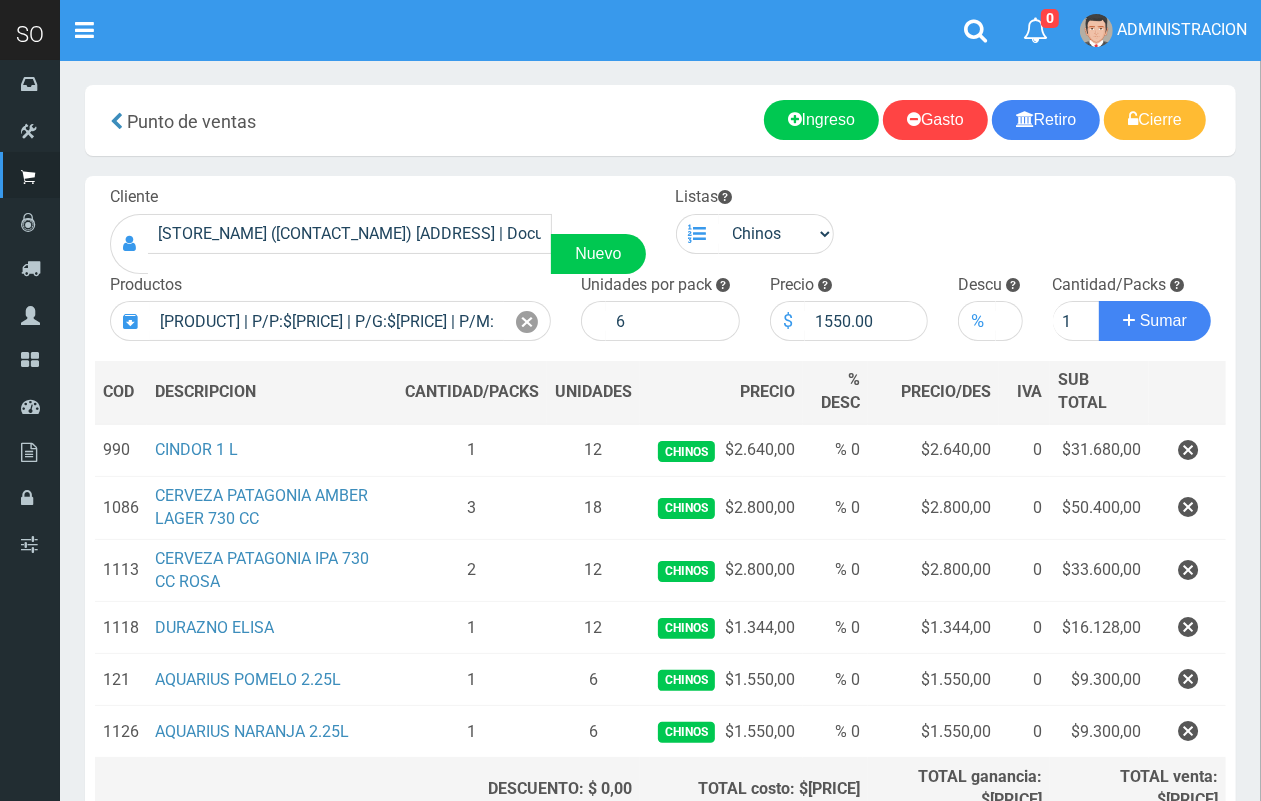 type 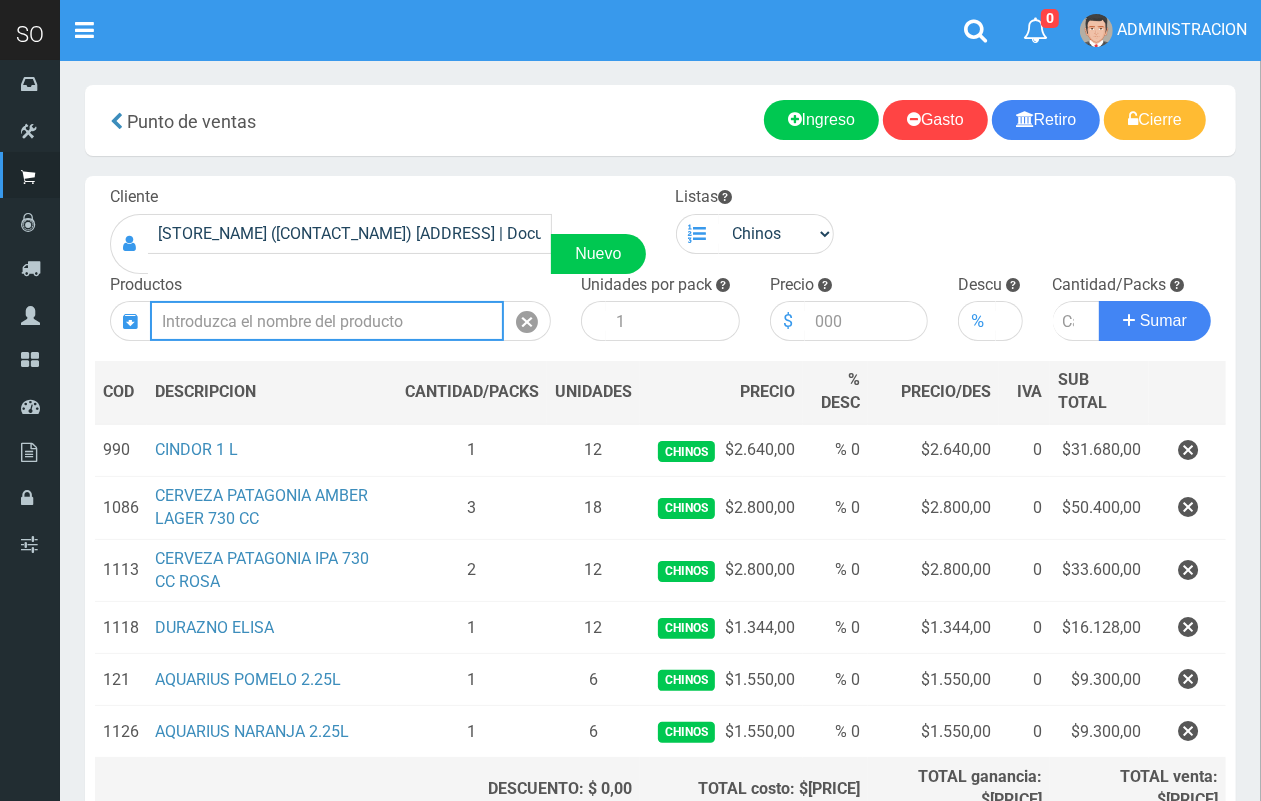 scroll, scrollTop: 0, scrollLeft: 0, axis: both 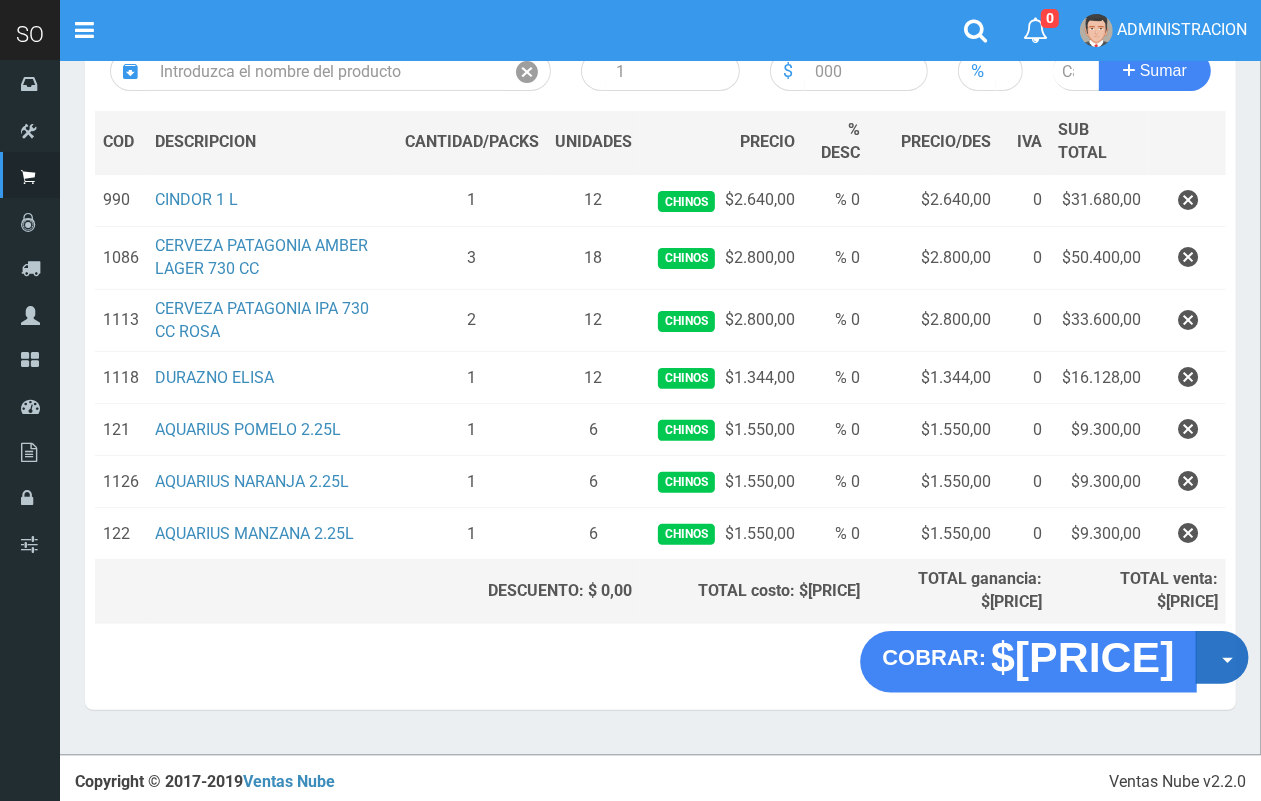 click on "Opciones" at bounding box center (1222, 657) 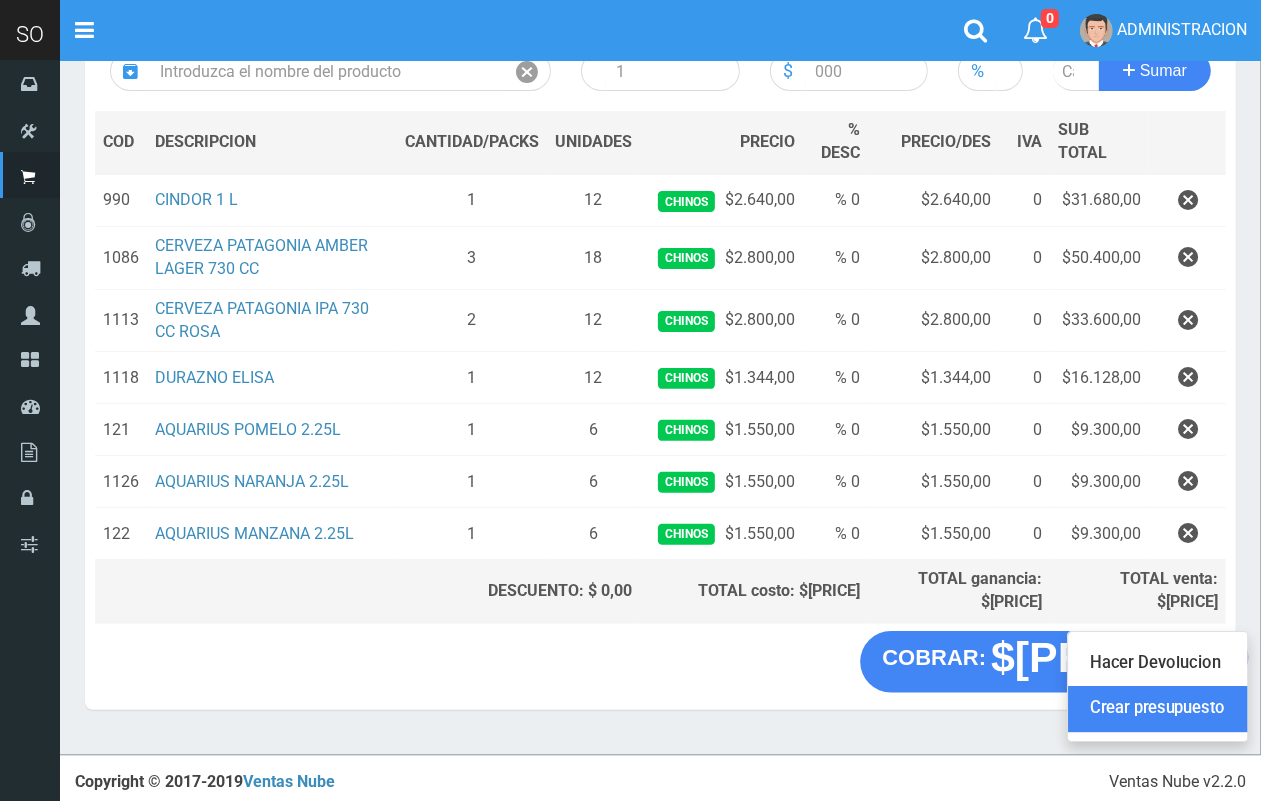 click on "Crear presupuesto" at bounding box center [1157, 710] 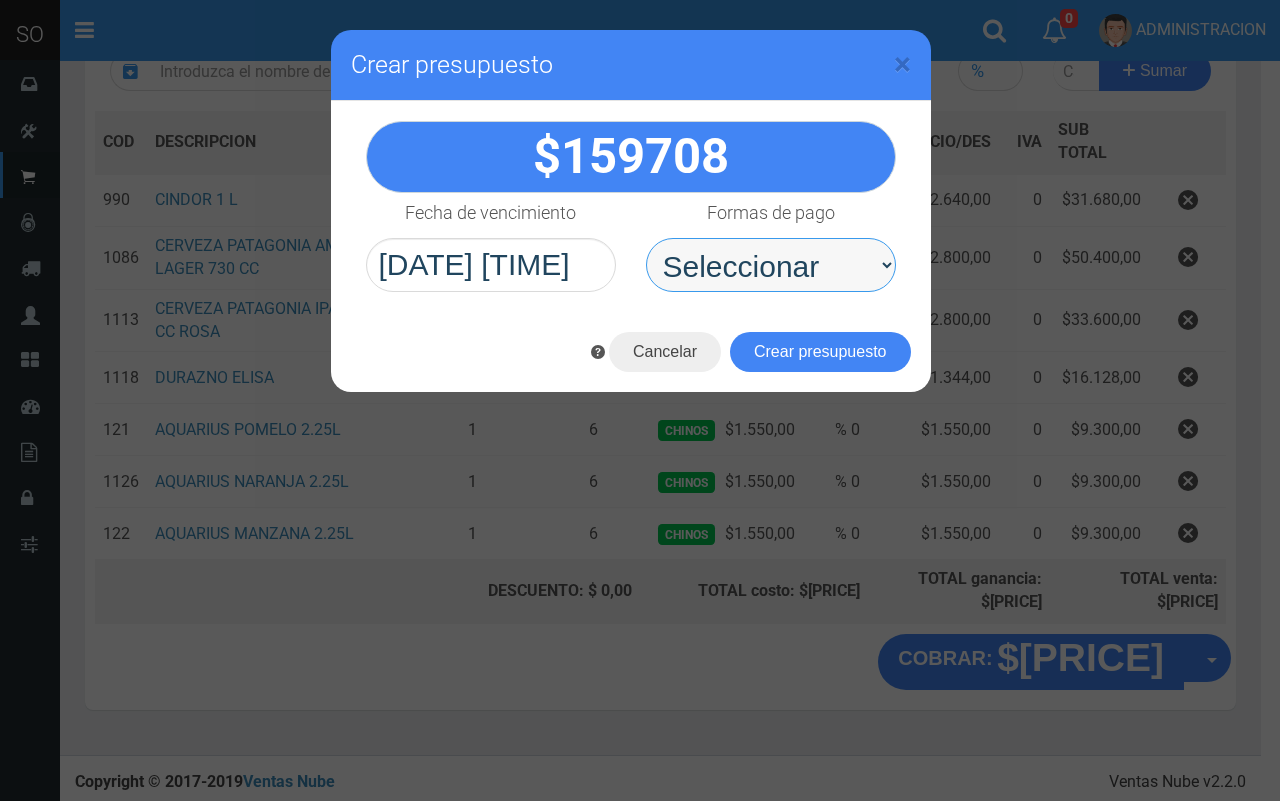 drag, startPoint x: 776, startPoint y: 277, endPoint x: 776, endPoint y: 288, distance: 11 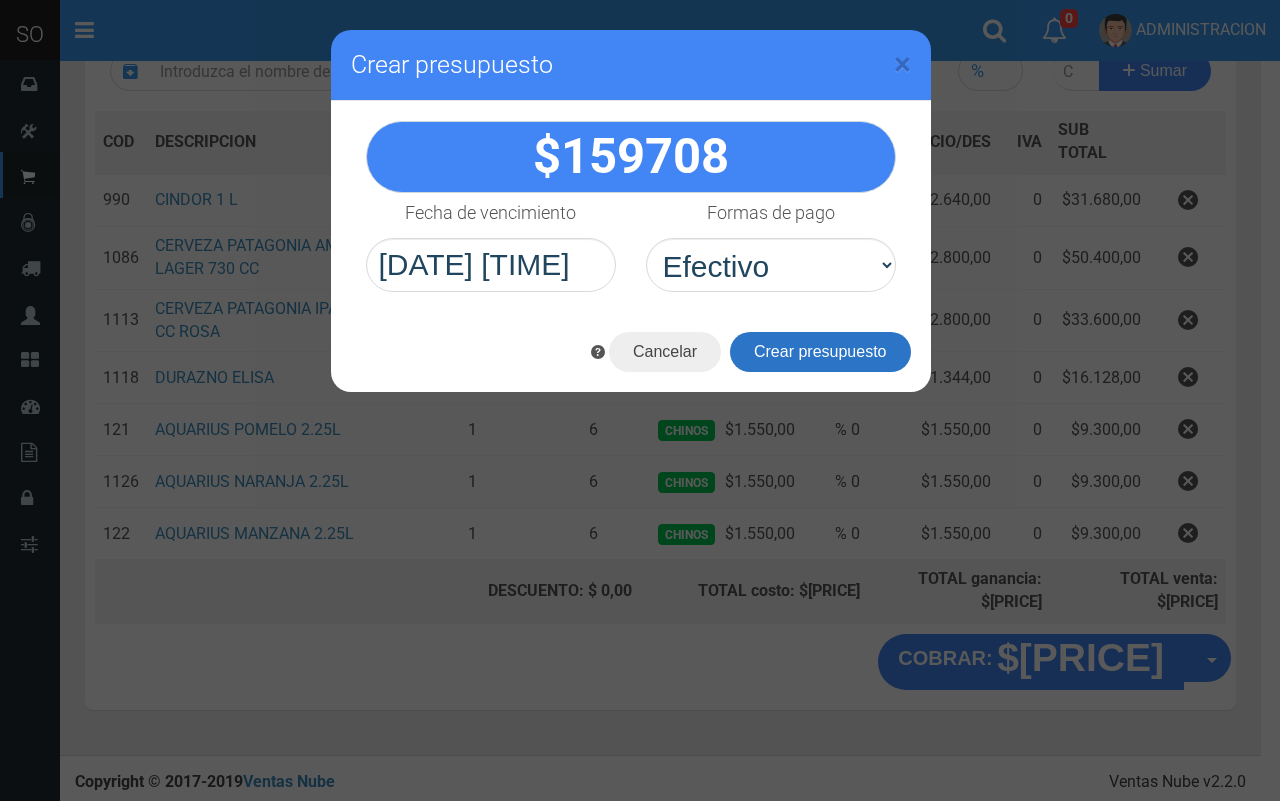 click on "Crear presupuesto" at bounding box center [820, 352] 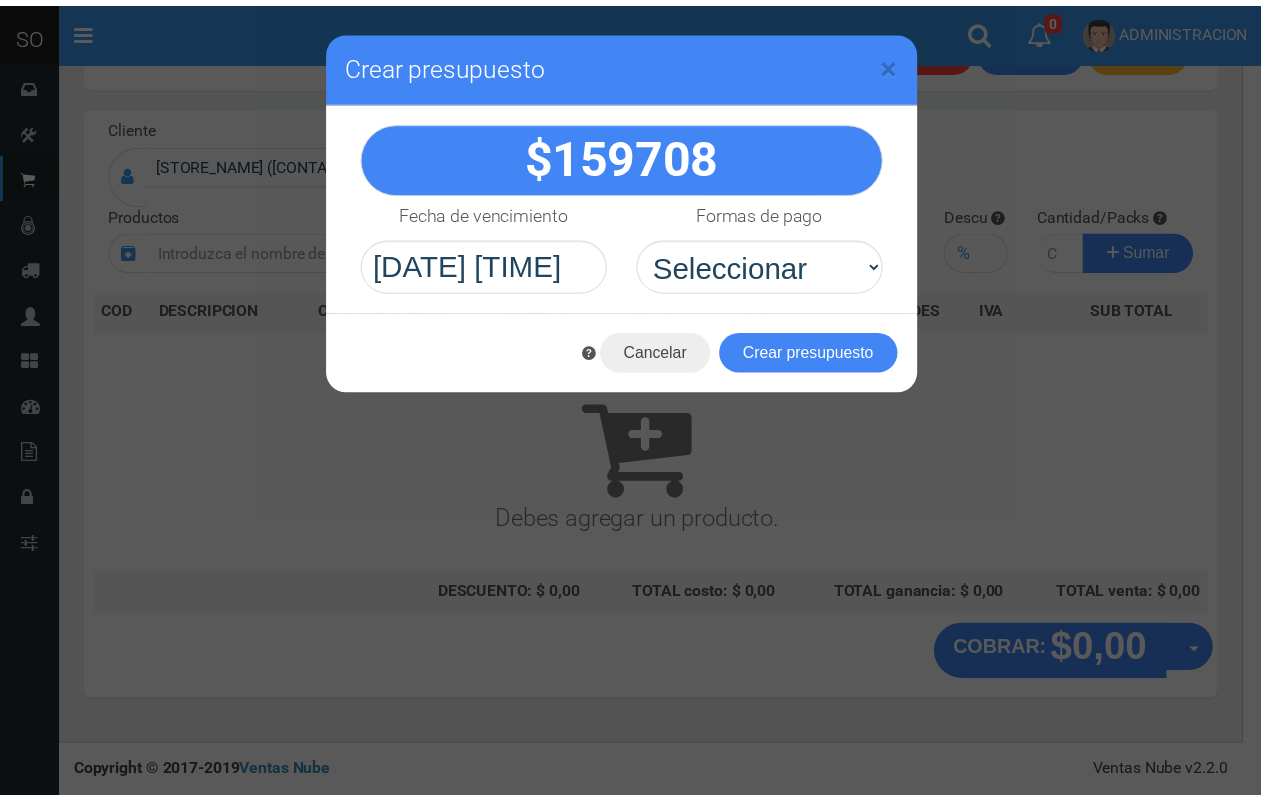 scroll, scrollTop: 60, scrollLeft: 0, axis: vertical 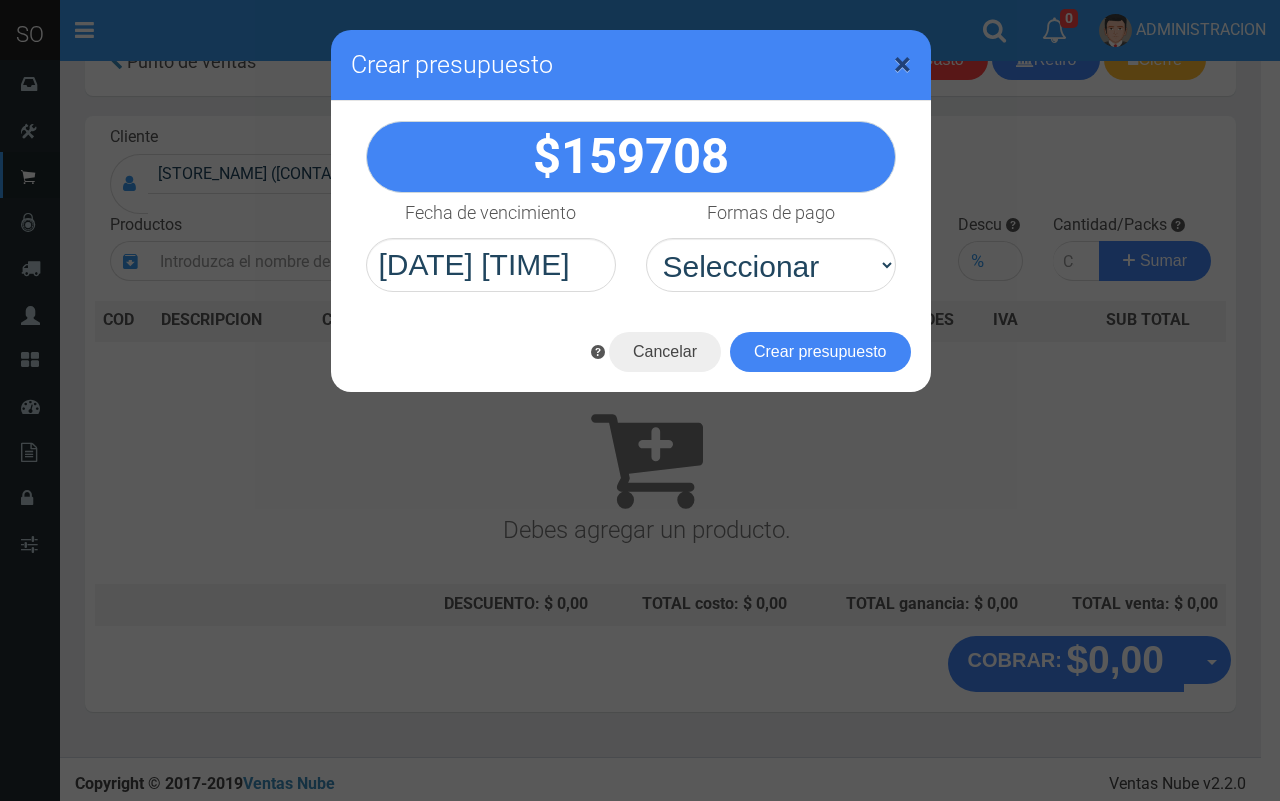 click on "×" at bounding box center (902, 64) 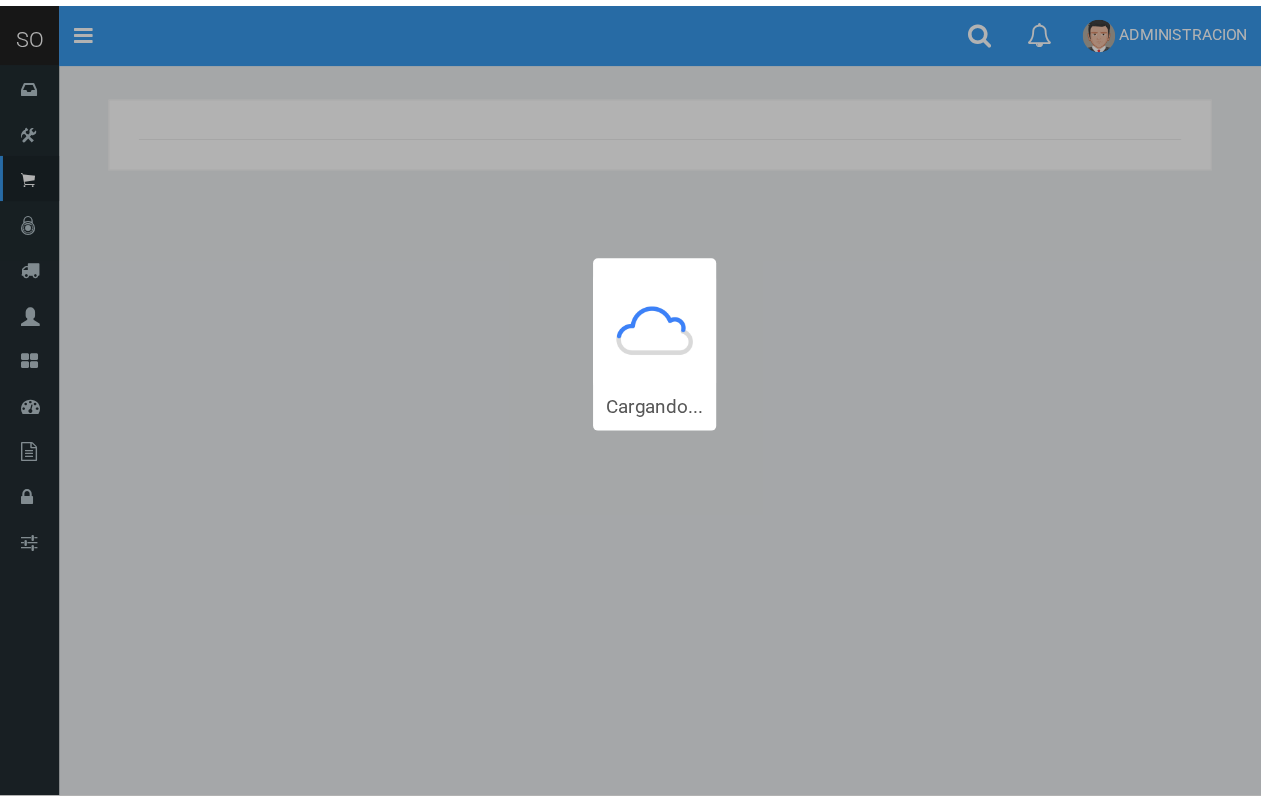 scroll, scrollTop: 0, scrollLeft: 0, axis: both 